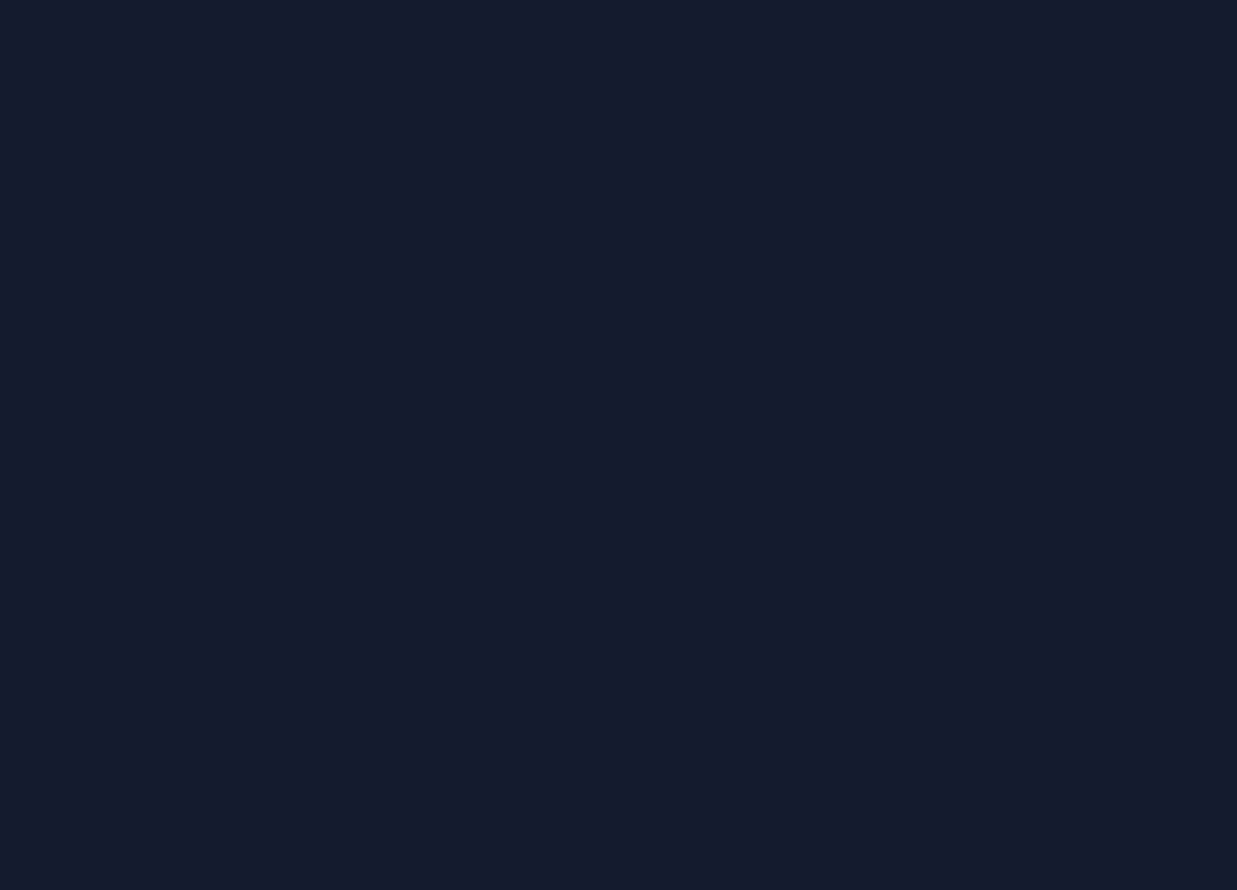 scroll, scrollTop: 0, scrollLeft: 0, axis: both 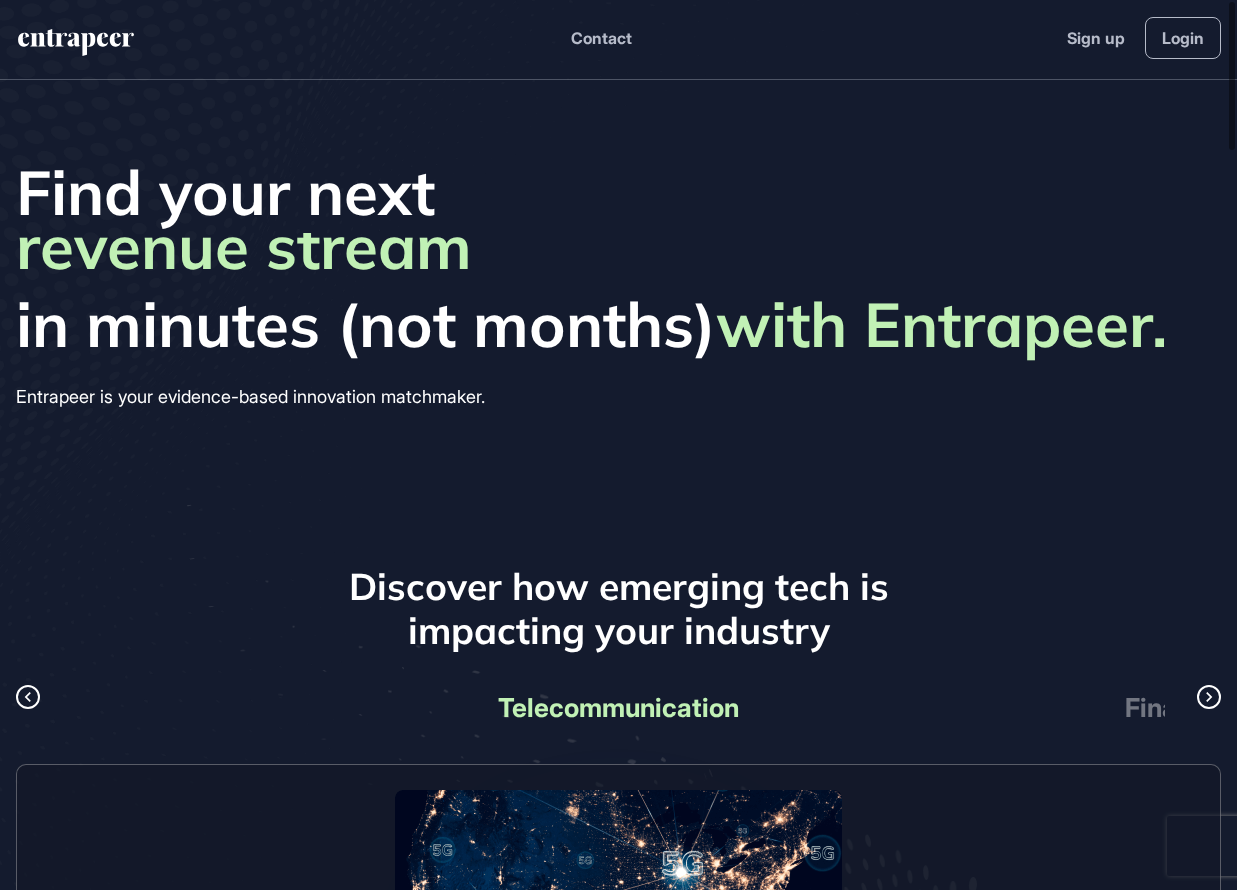 click on "Find your next business opportunity startup partner revenue stream product line PoC project in minutes (not months) with Entrapeer. Entrapeer is your evidence-based innovation matchmaker." at bounding box center [618, 284] 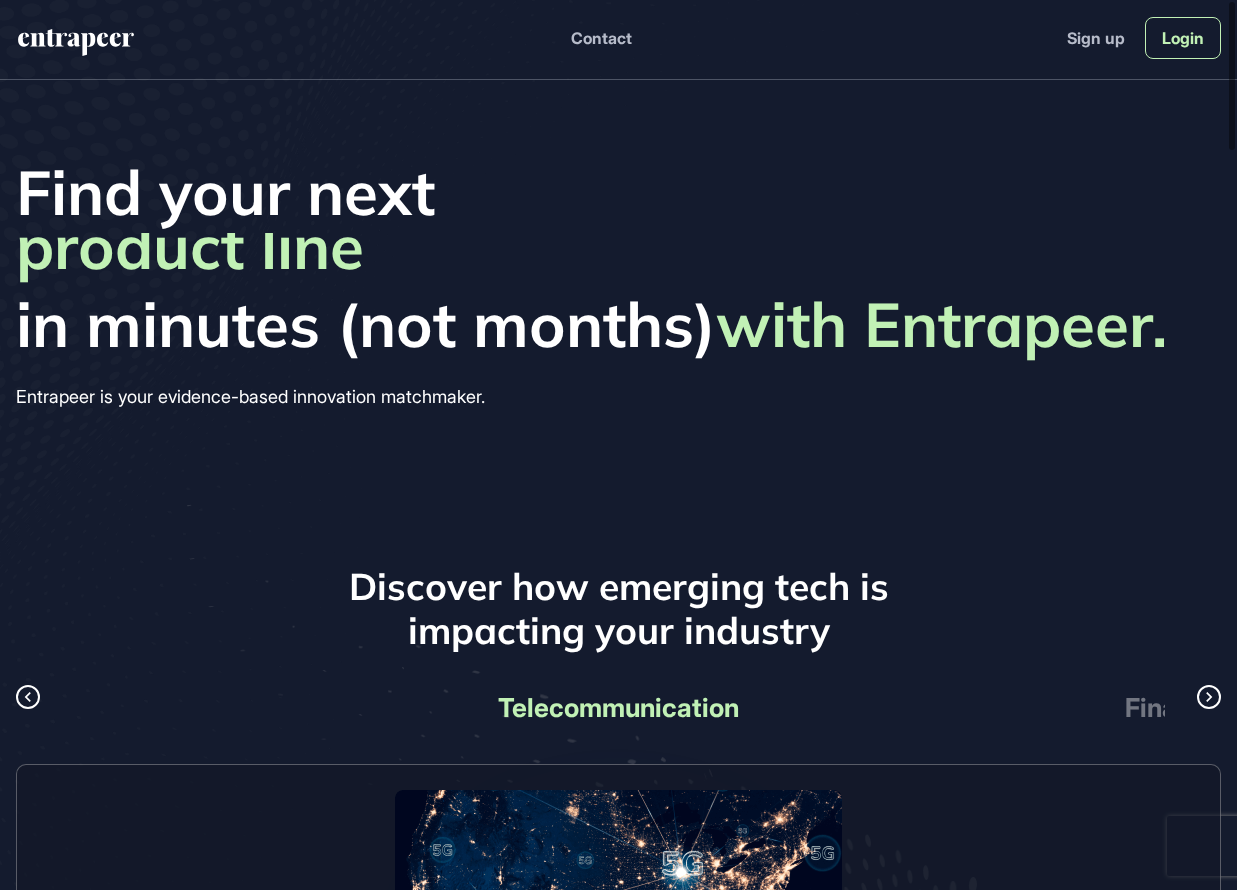 click on "Login" 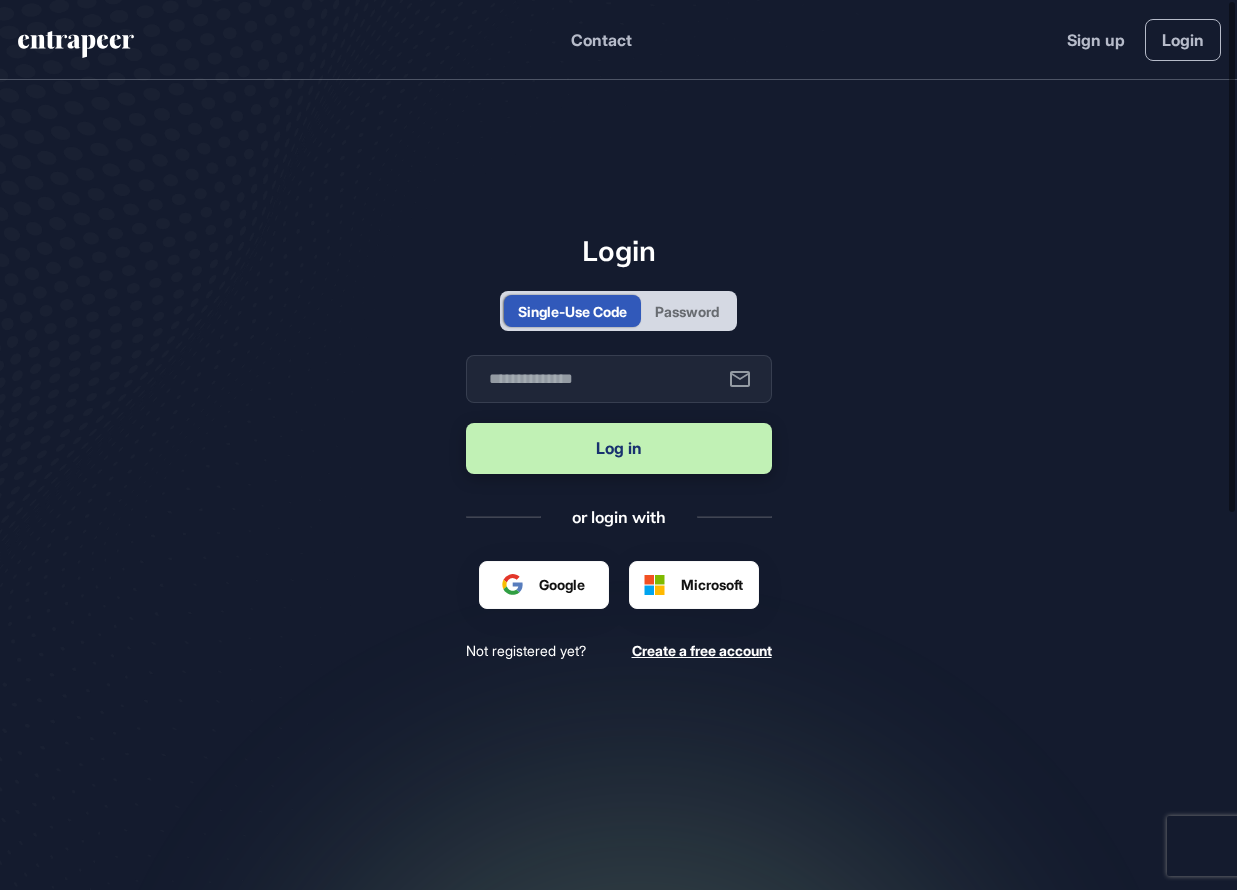 click on "Password" at bounding box center (687, 311) 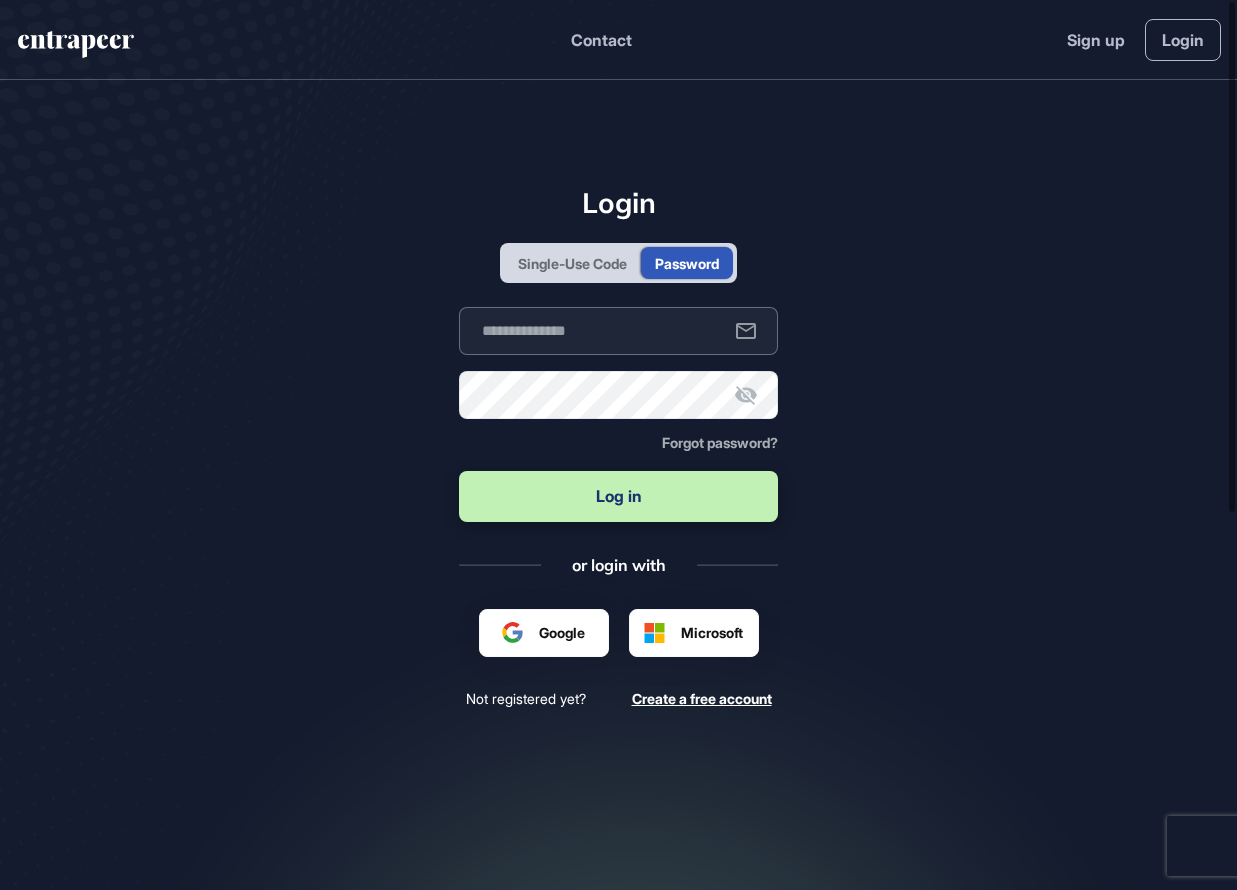 click at bounding box center (618, 331) 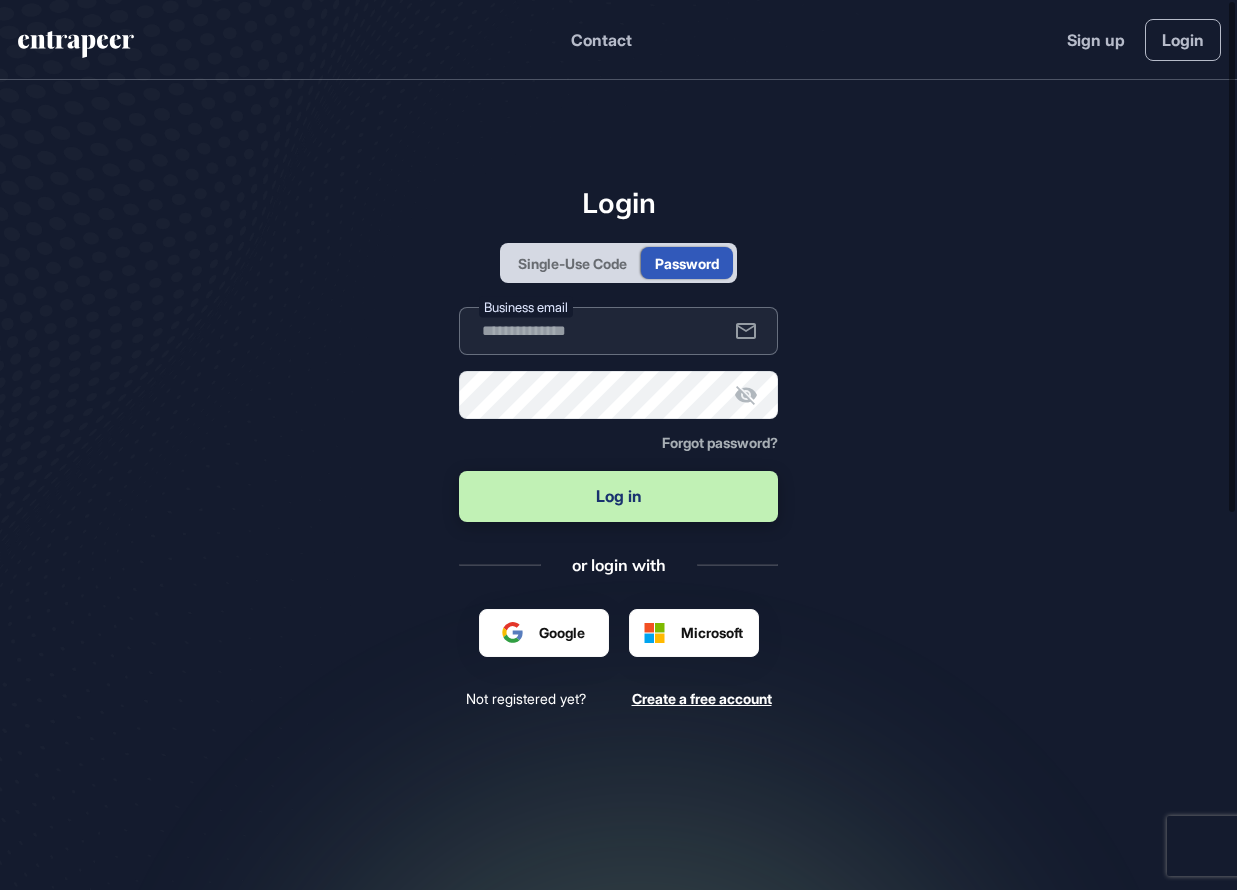 type on "**********" 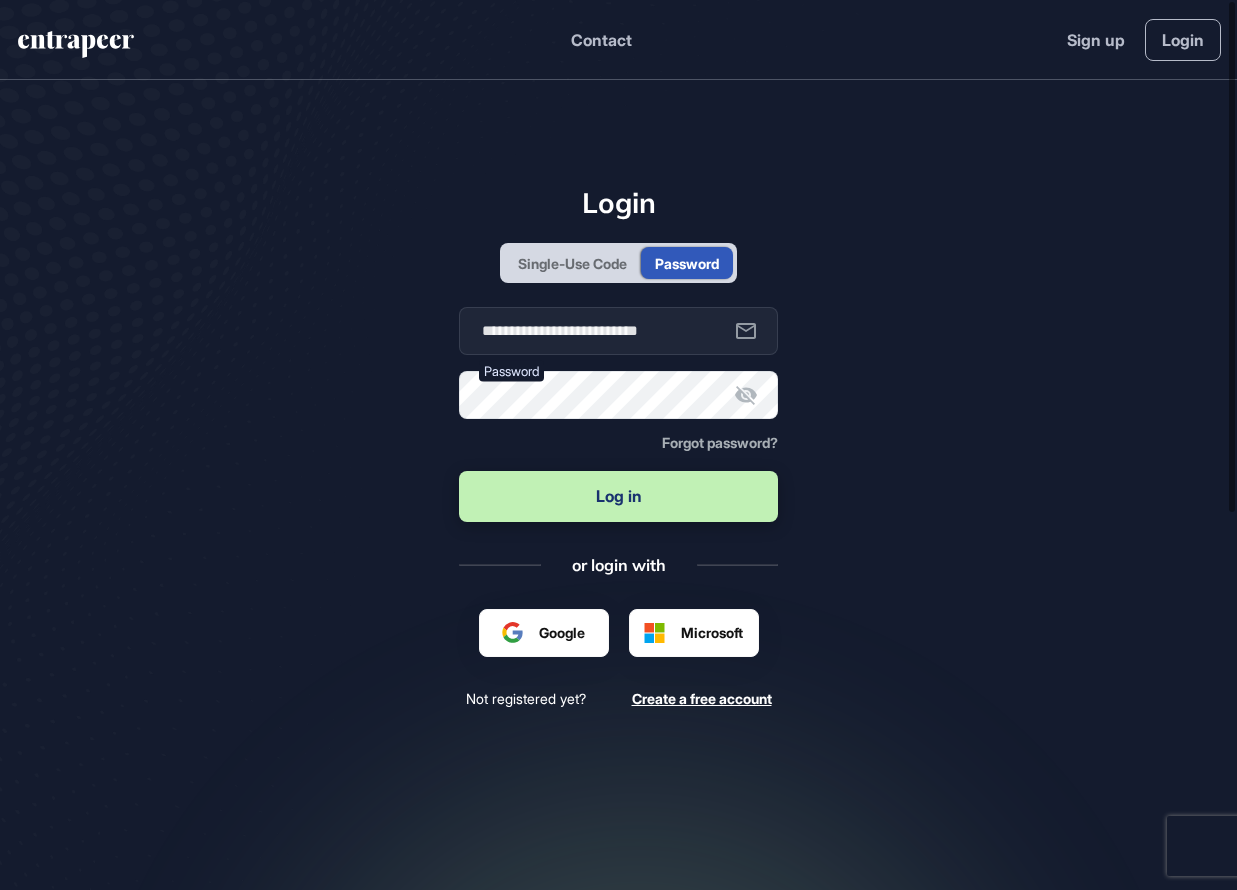 drag, startPoint x: 1048, startPoint y: 366, endPoint x: 996, endPoint y: 377, distance: 53.15073 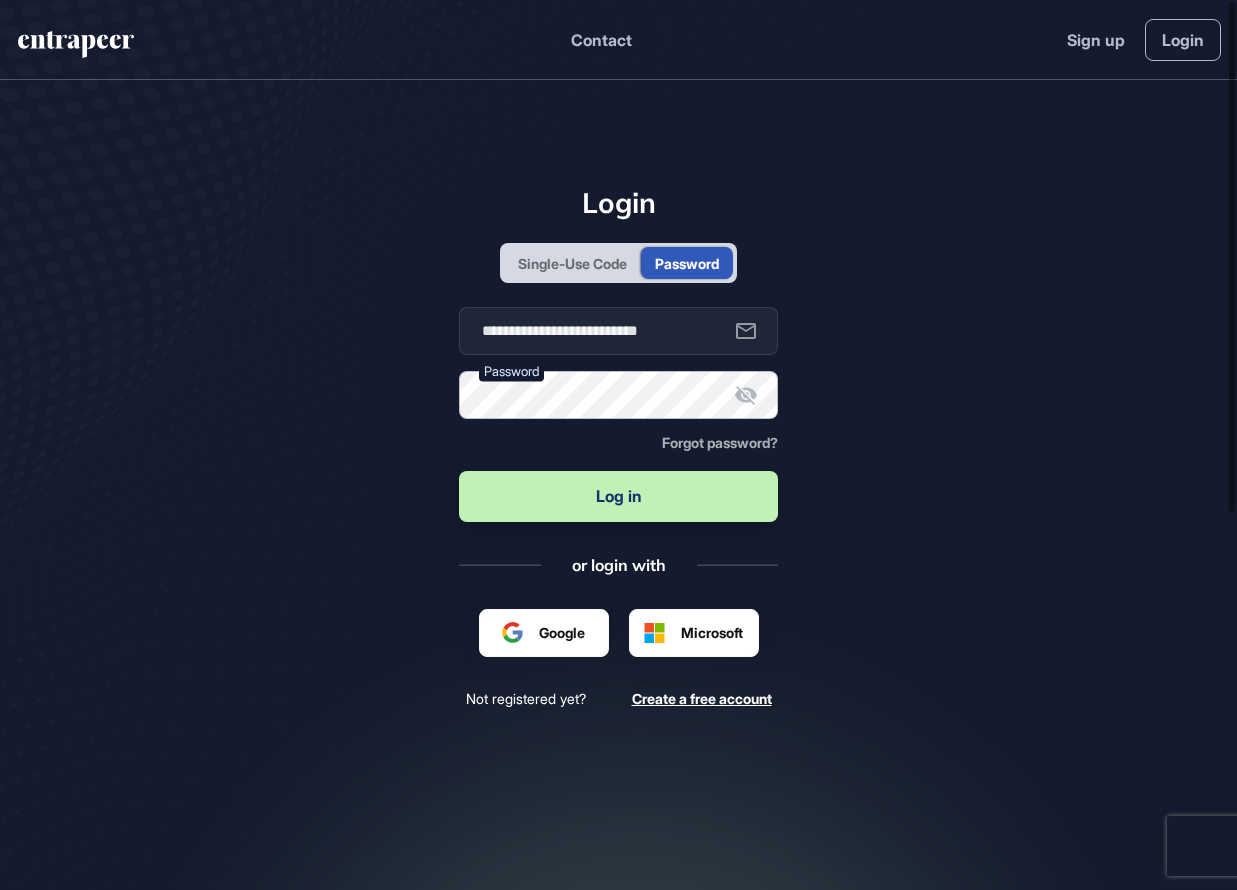 click on "Password" at bounding box center (618, 395) 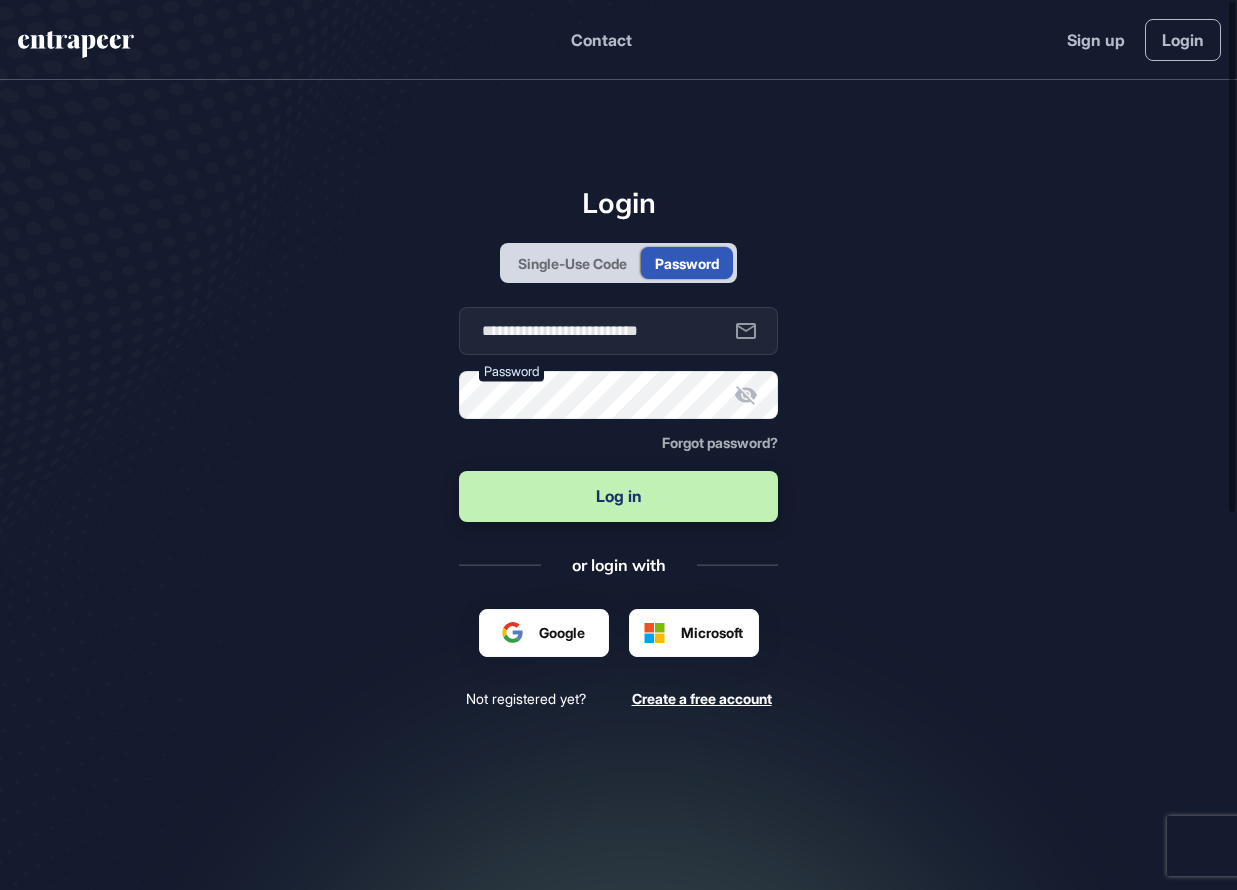 click 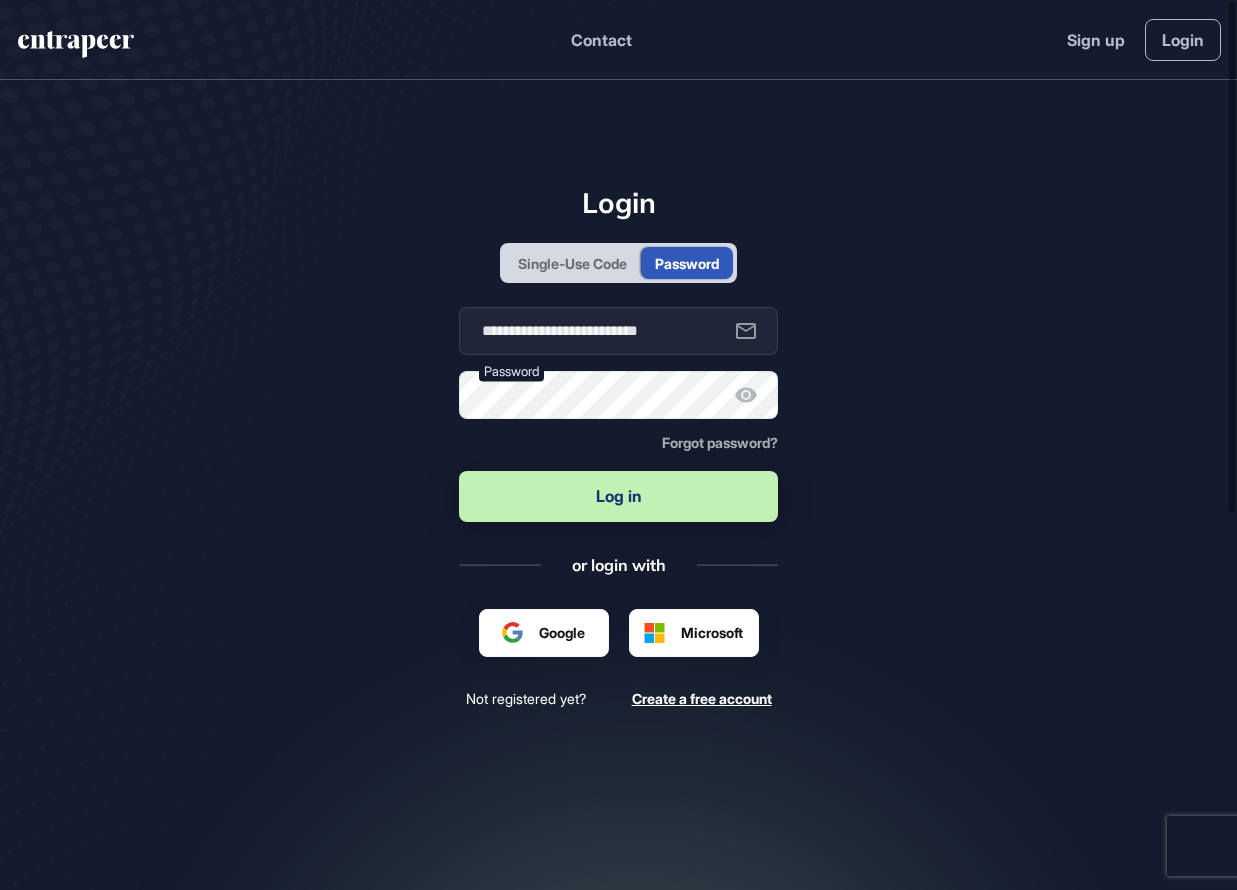 click on "Log in" at bounding box center [618, 496] 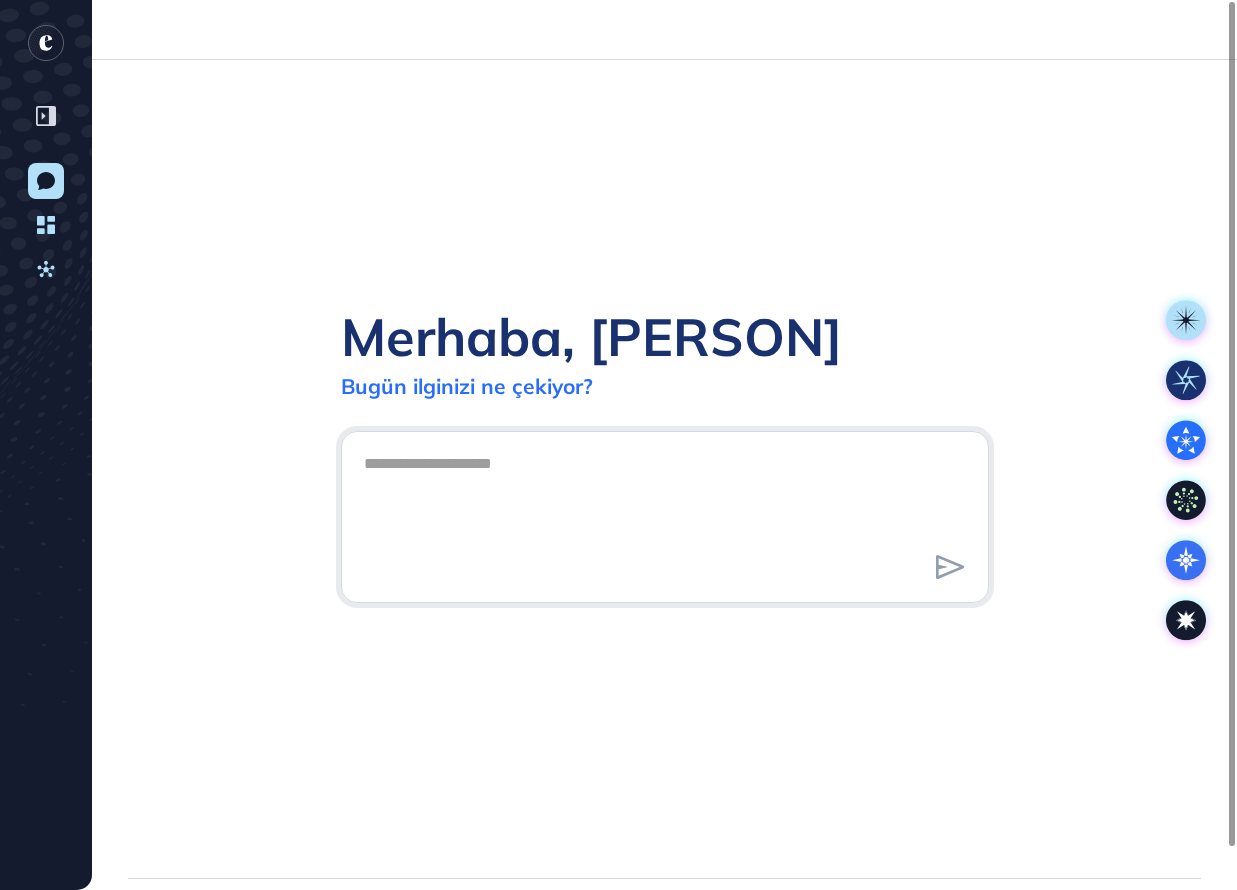 scroll, scrollTop: 890, scrollLeft: 1237, axis: both 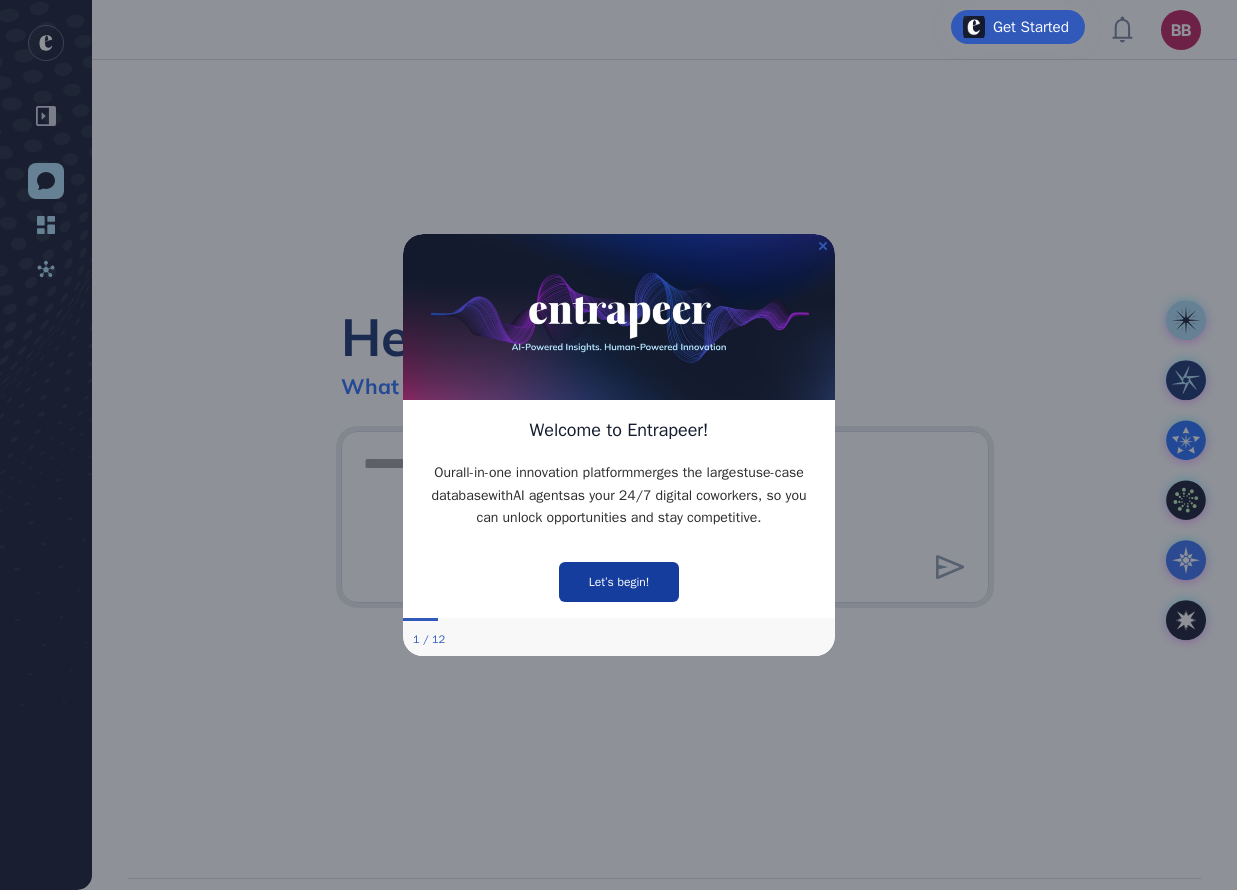 click on "Let’s begin!" at bounding box center (618, 581) 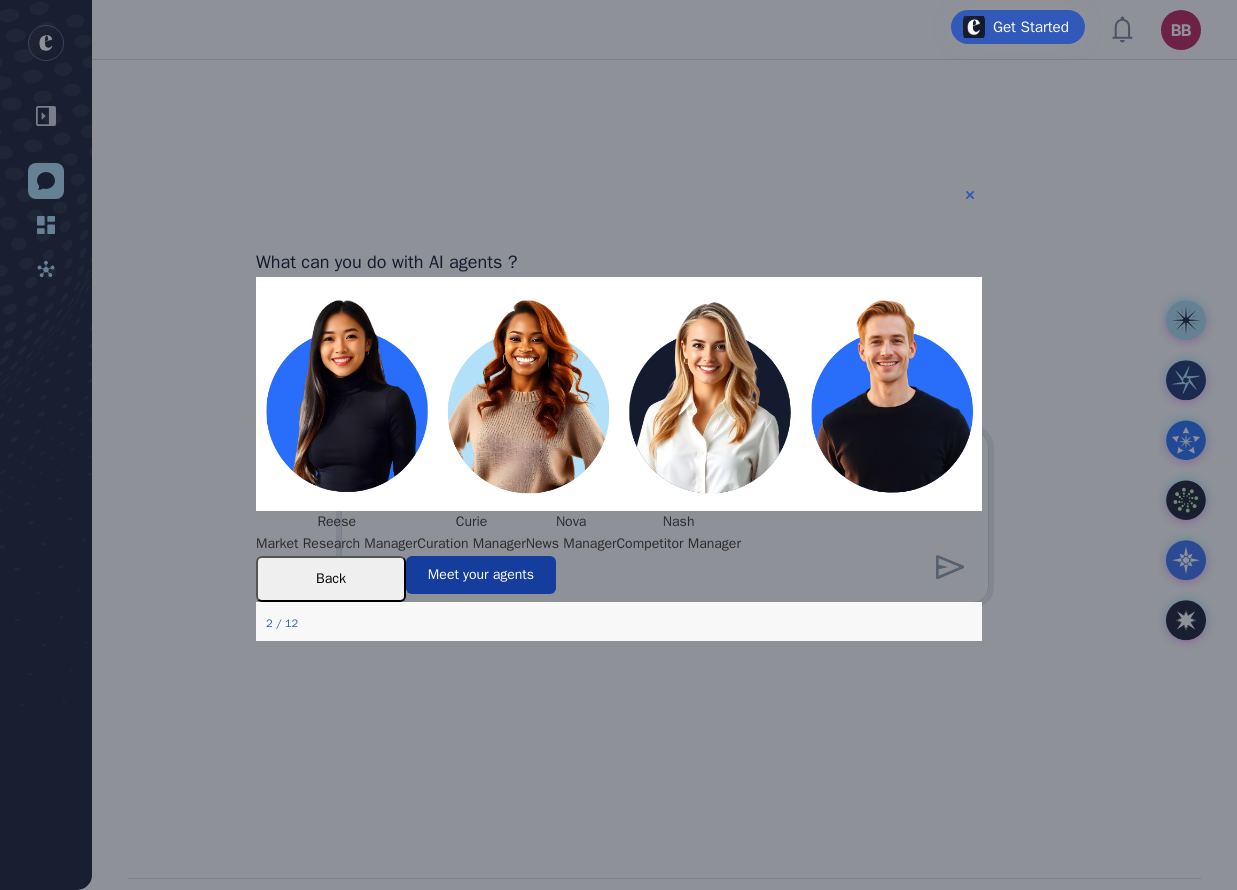 click on "Meet your agents" at bounding box center (480, 575) 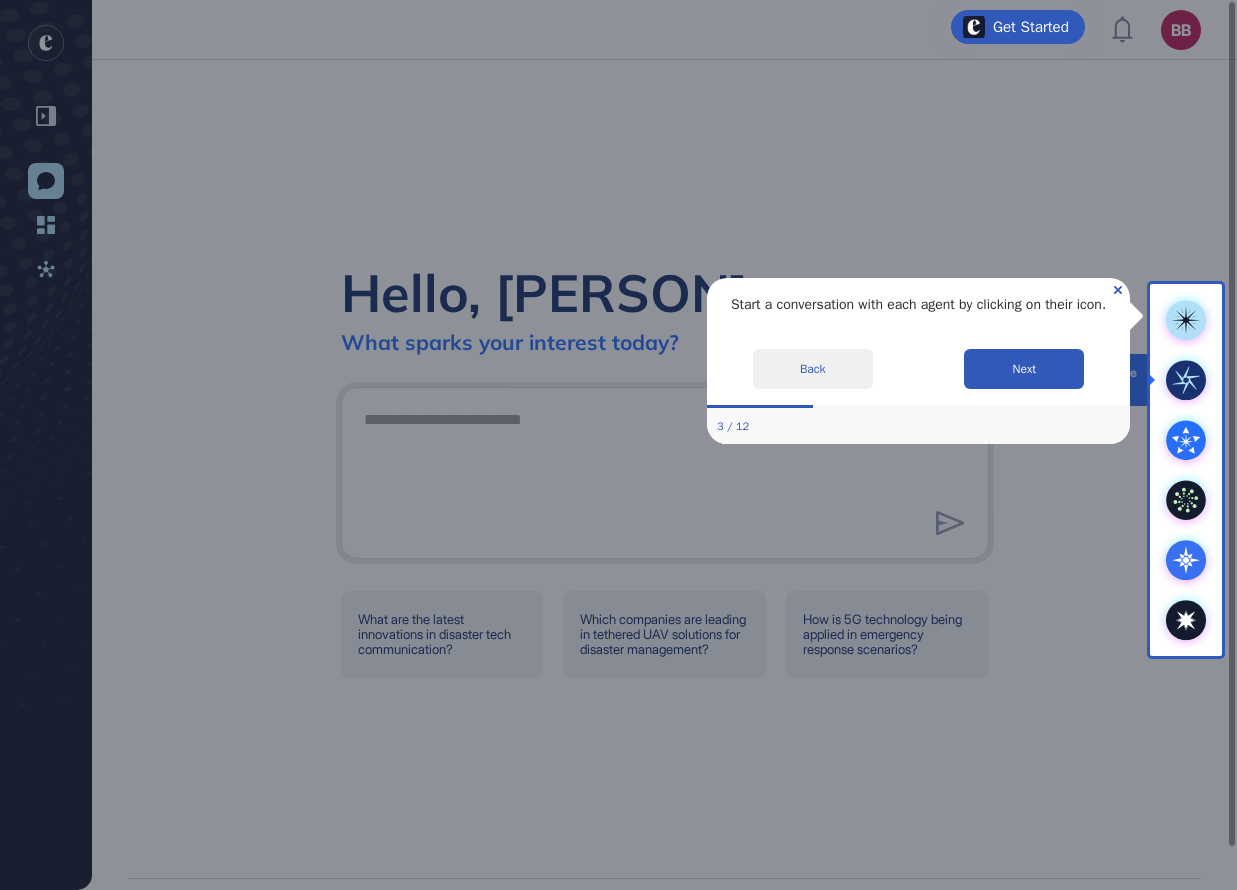 click 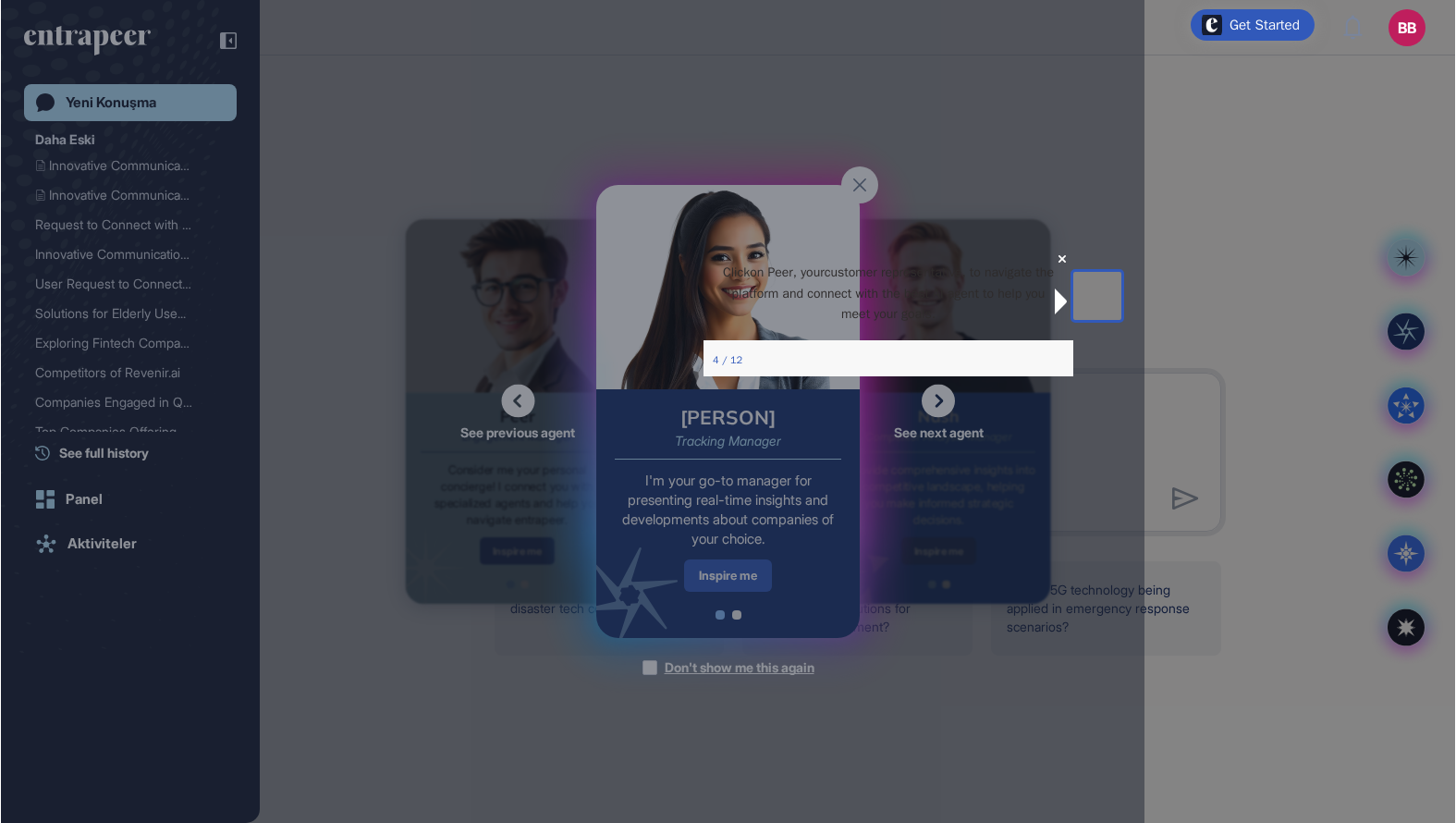 scroll, scrollTop: 823, scrollLeft: 1456, axis: both 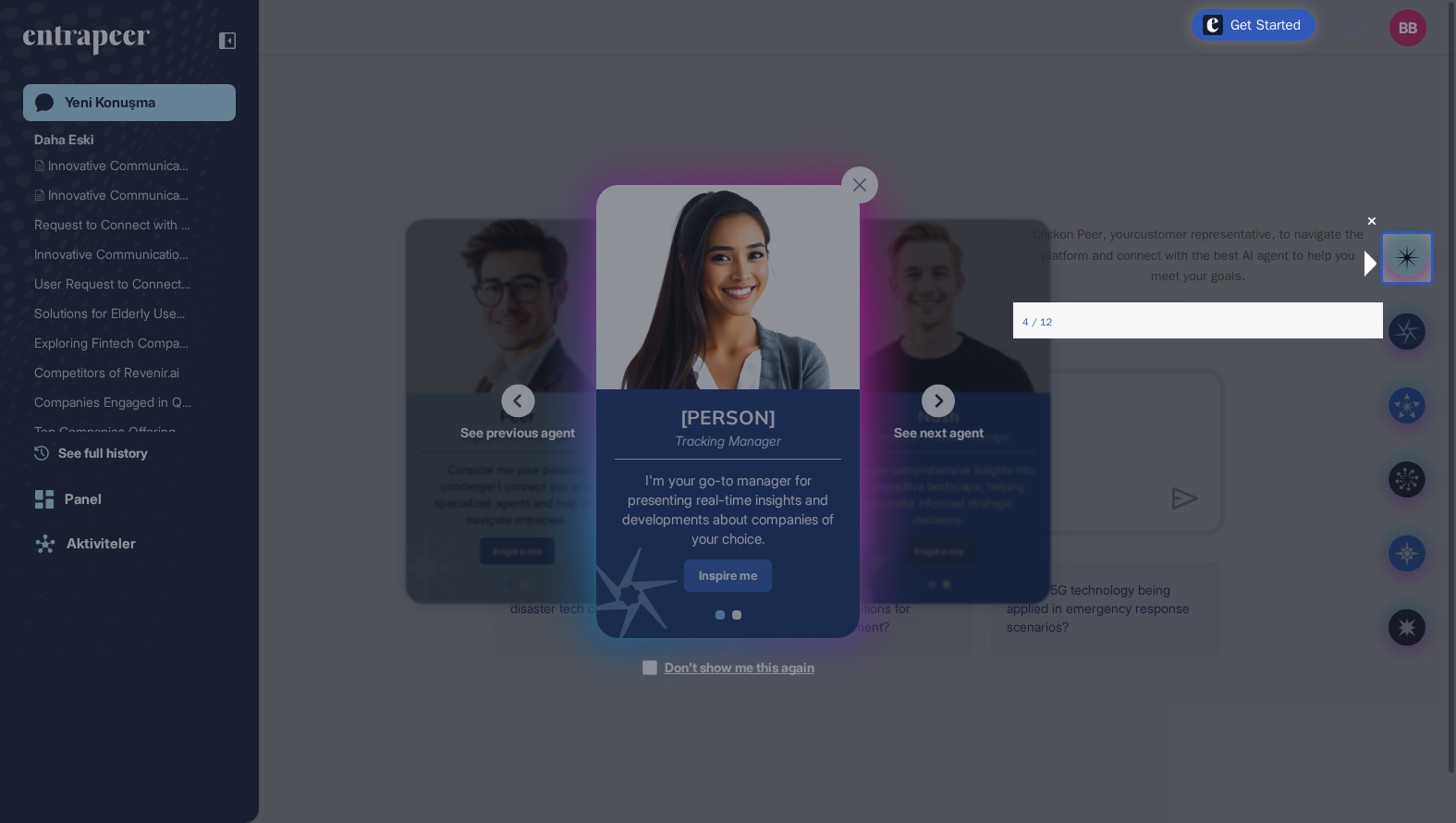 click on "Click  on Peer, your  customer representative , to navigate the platform and connect with the best AI agent to help you meet your goals." at bounding box center (1198, 255) 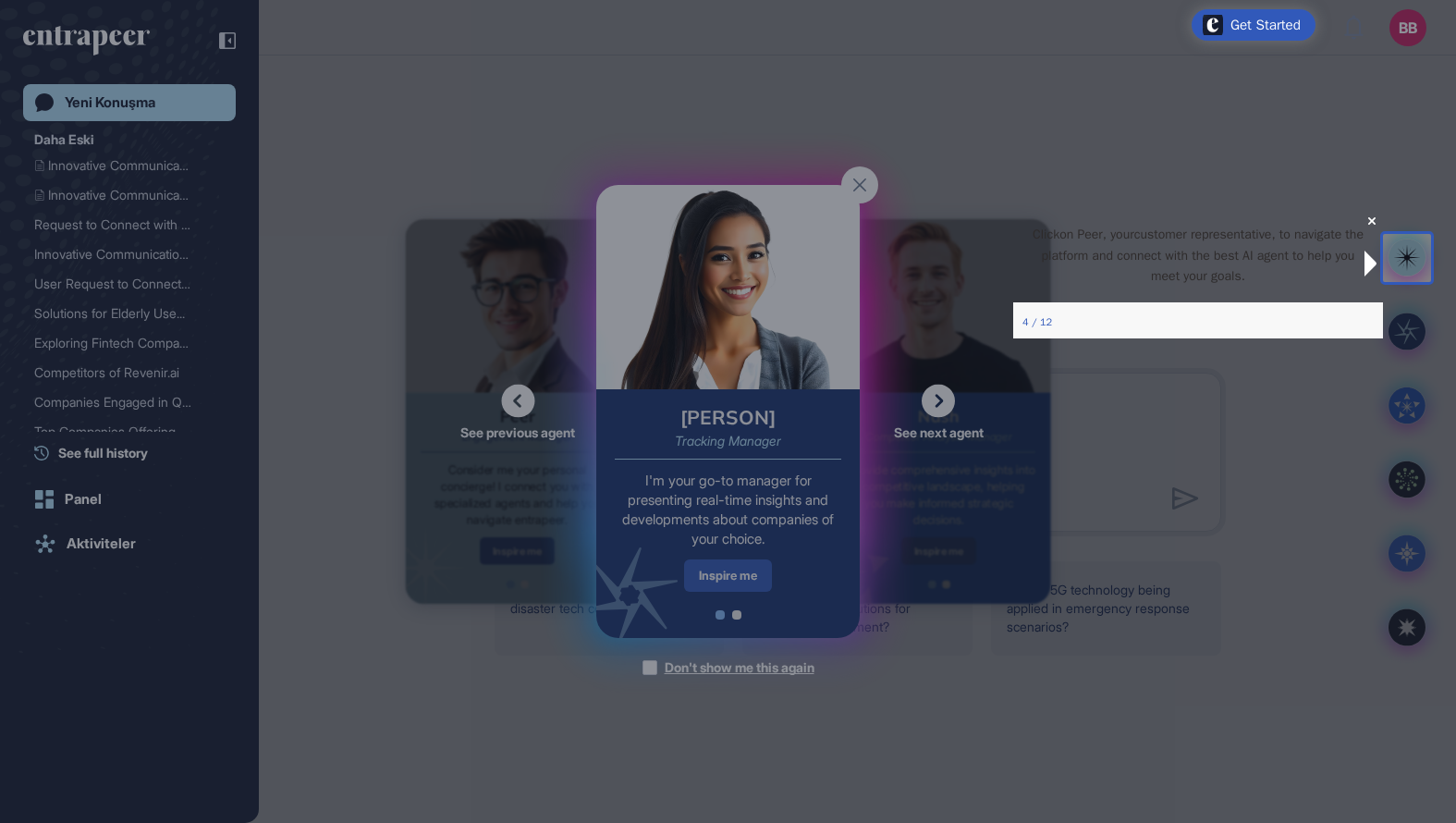 click on "4 / 12" at bounding box center (1198, 321) 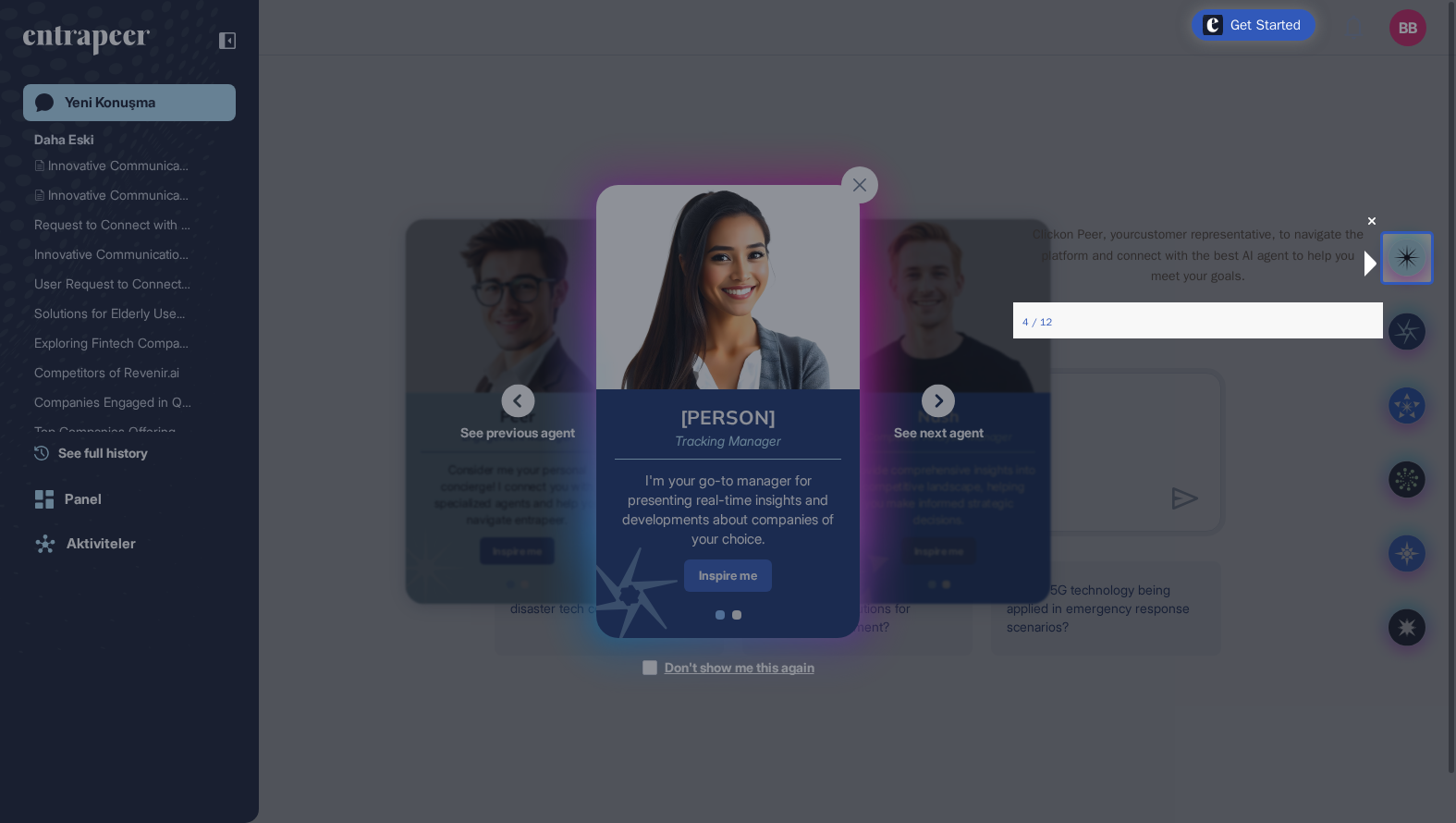 click on "See previous agent See next agent Peer Engagement Manager Consider me your personal concierge! I connect you with specialized agents and help you navigate entrapeer. Inspire me Back to Peer Similar users are asking Peer to: Tell me what I can do on Entrapeer. Provide me use cases & research reports on food and agricultural tech. Please explain the concept of sustainability in retail industry. Peer helps you answer quick questions, browse use cases and published research reports. Ready to begin? Talk to Peer Tracy Tracking Manager I'm your go-to manager for presenting real-time insights and developments about companies of your choice. Inspire me Back to Tracy Similar users are asking Tracy to: Please track Bito.ai for me Track Nike’s company milestones for the next 3 months. Track pivotal moments of Revolut, PayPal, Wise and ApplePay over the next 6 months. Tracy can track up to 20 companies in a single report. Ready to begin? Talk to Tracy Nash Competitor Analysis Manager Inspire me Back to Nash Nova Reese" 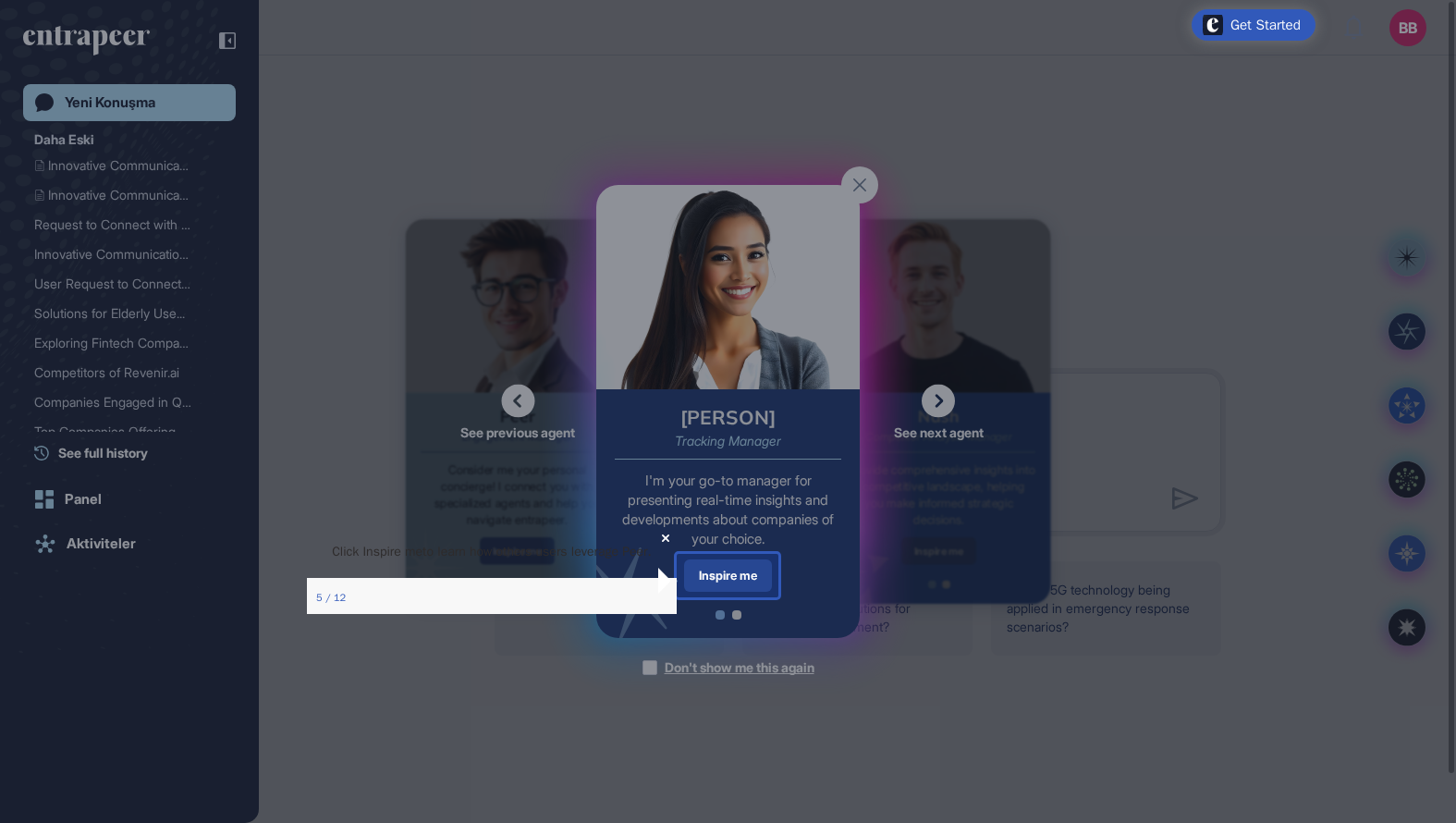 click on "Inspire me" at bounding box center (728, 575) 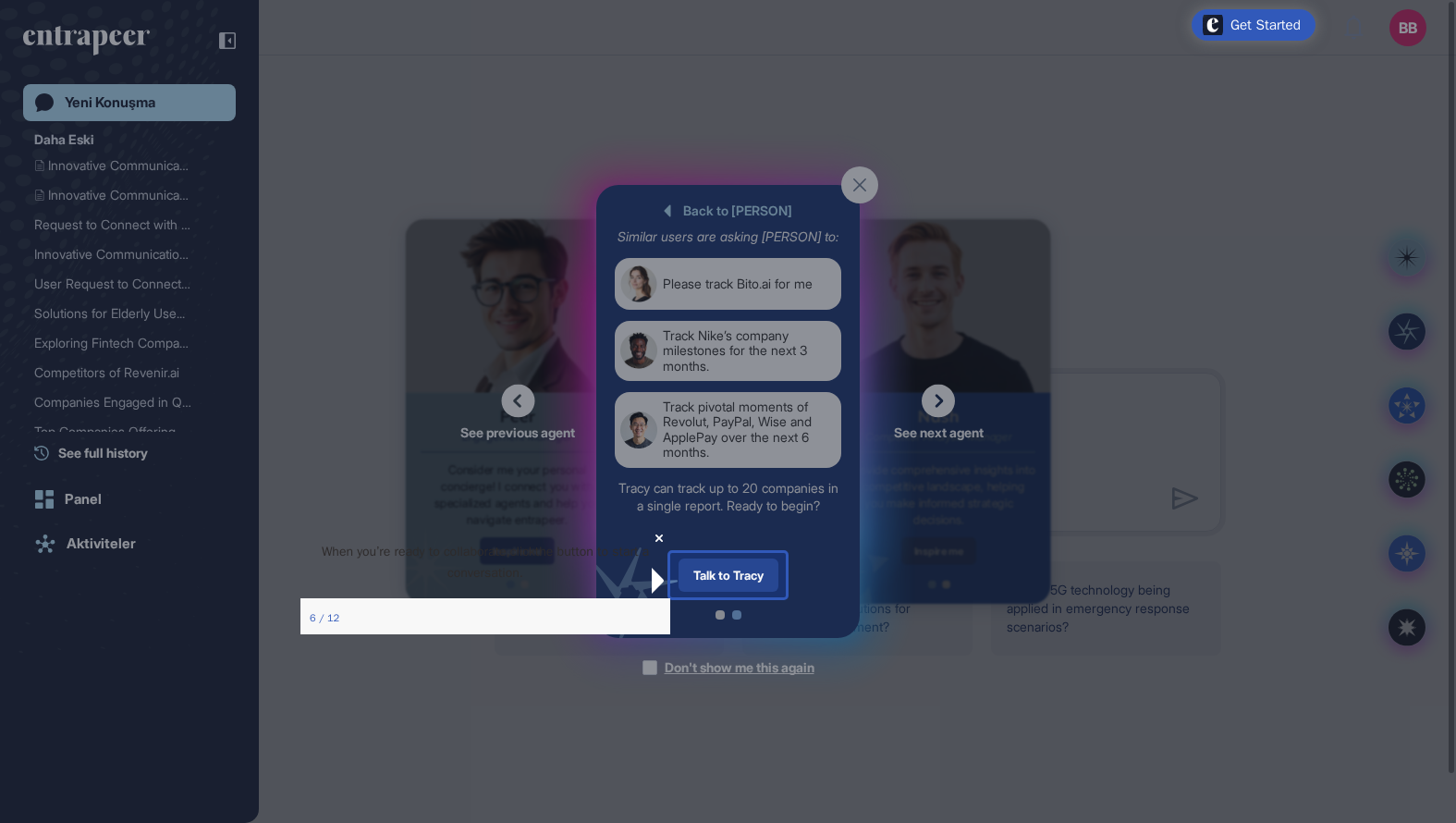 click on "Talk to Tracy" at bounding box center [728, 575] 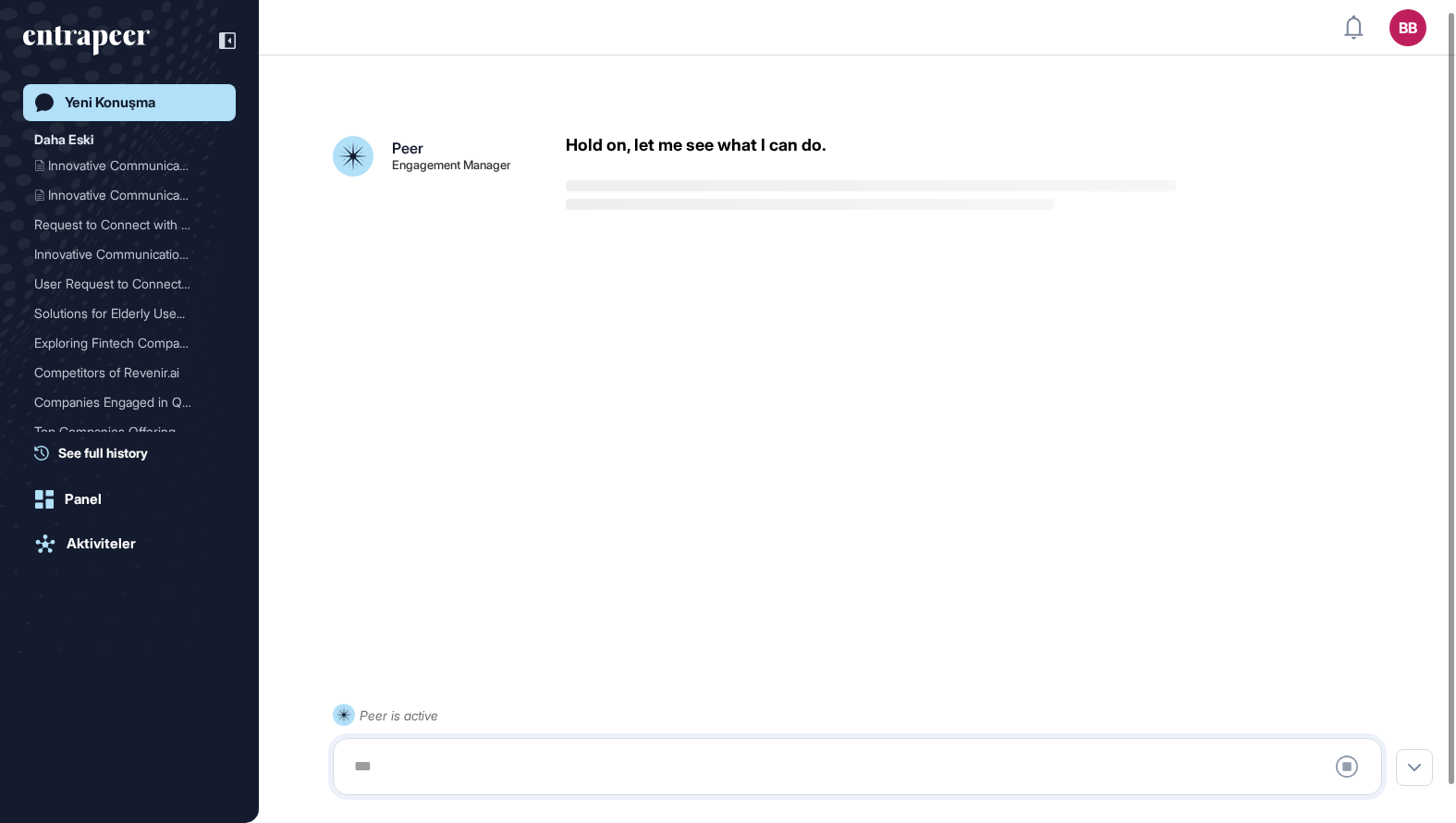 scroll, scrollTop: 52, scrollLeft: 0, axis: vertical 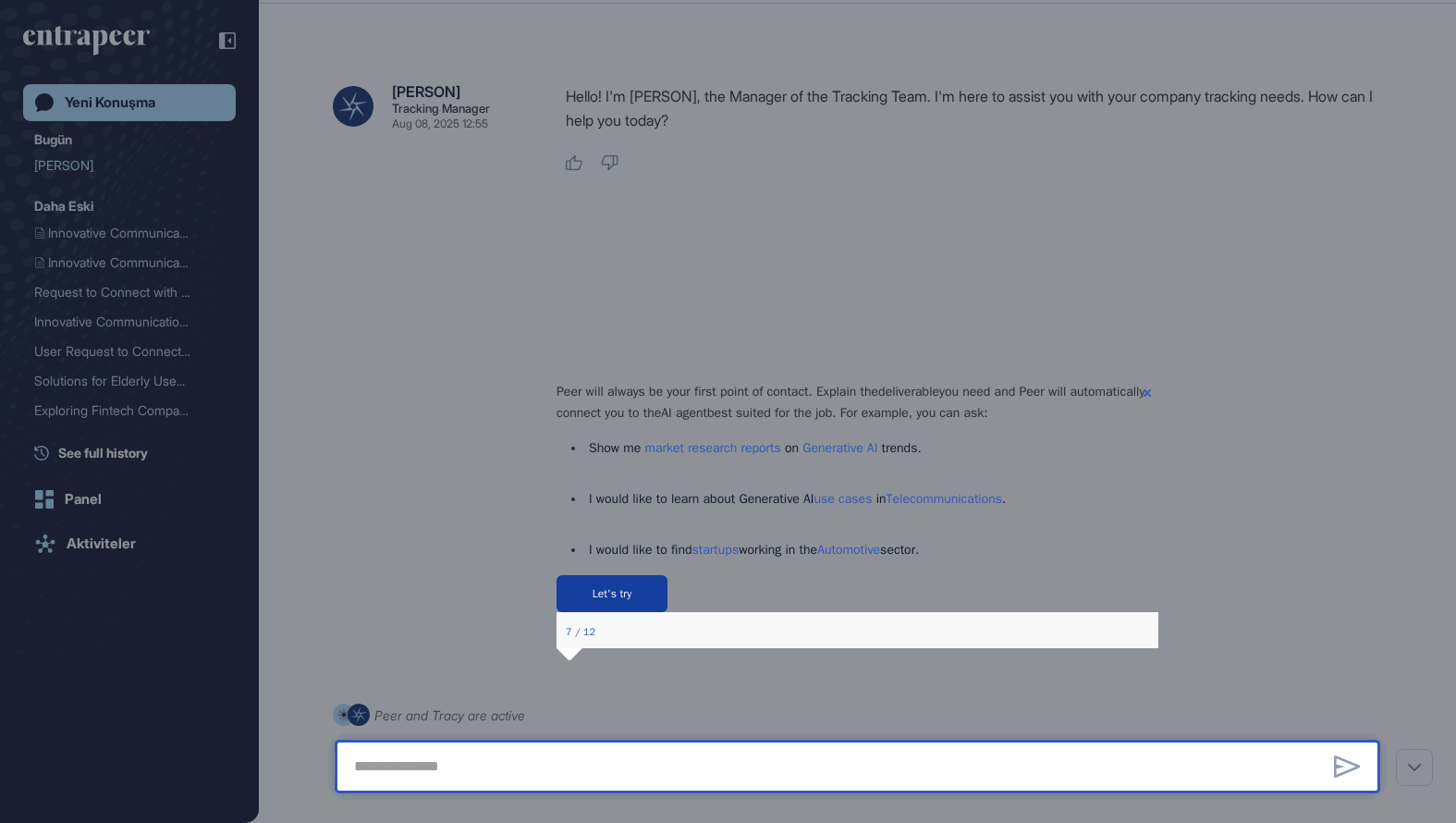 click on "Let's try" at bounding box center [612, 593] 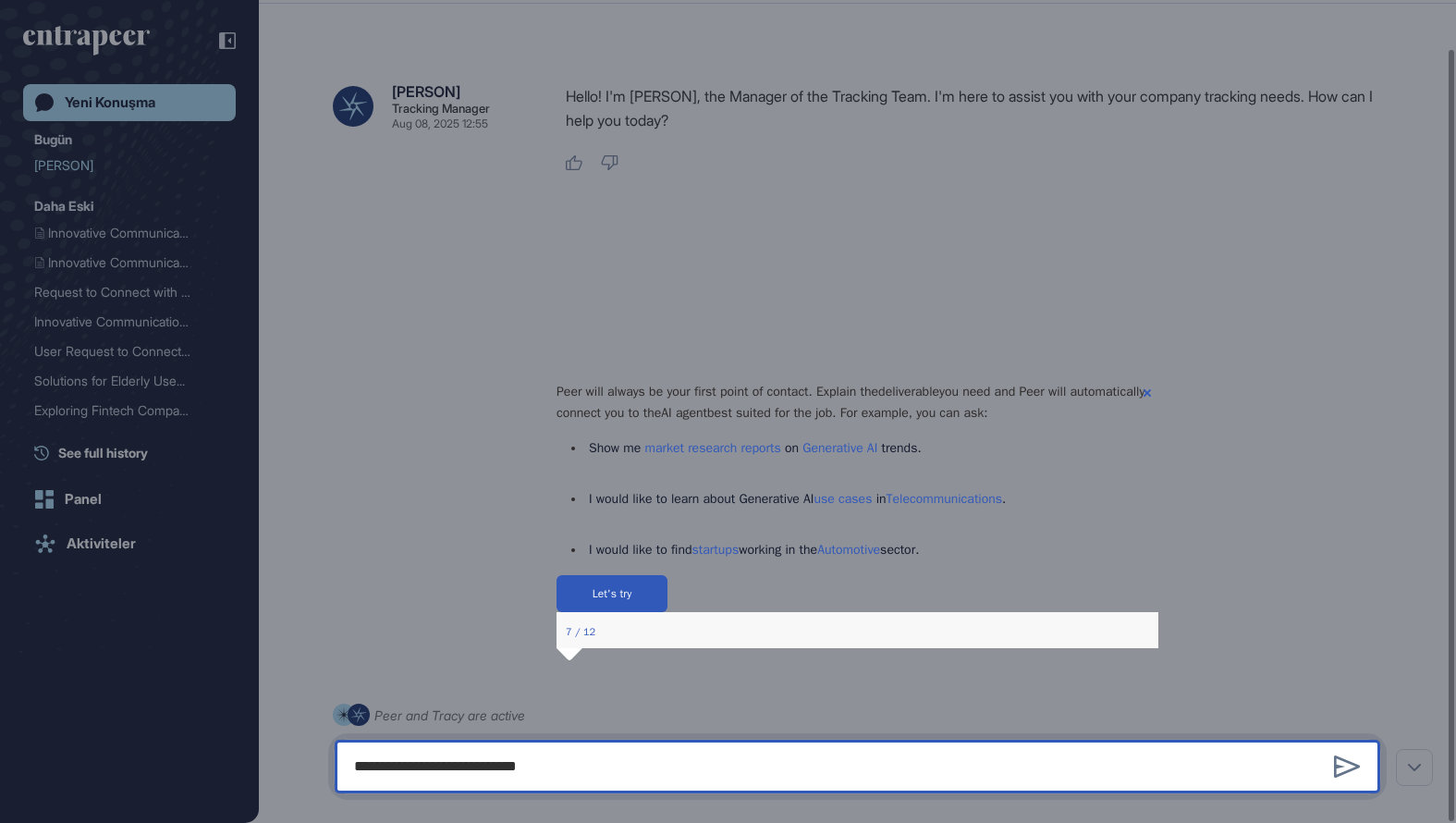 click on "**********" at bounding box center (857, 767) 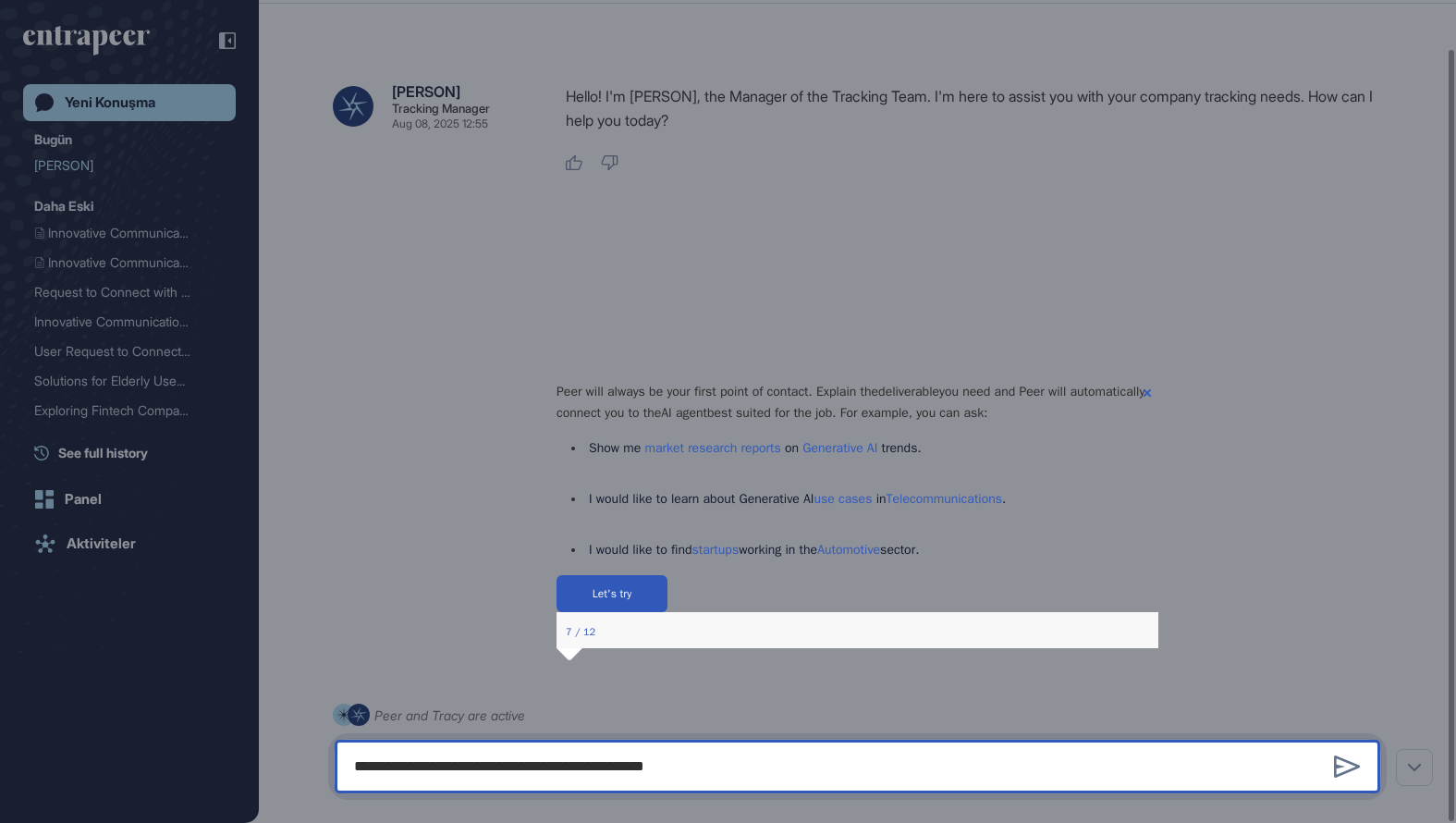 click on "**********" at bounding box center (857, 767) 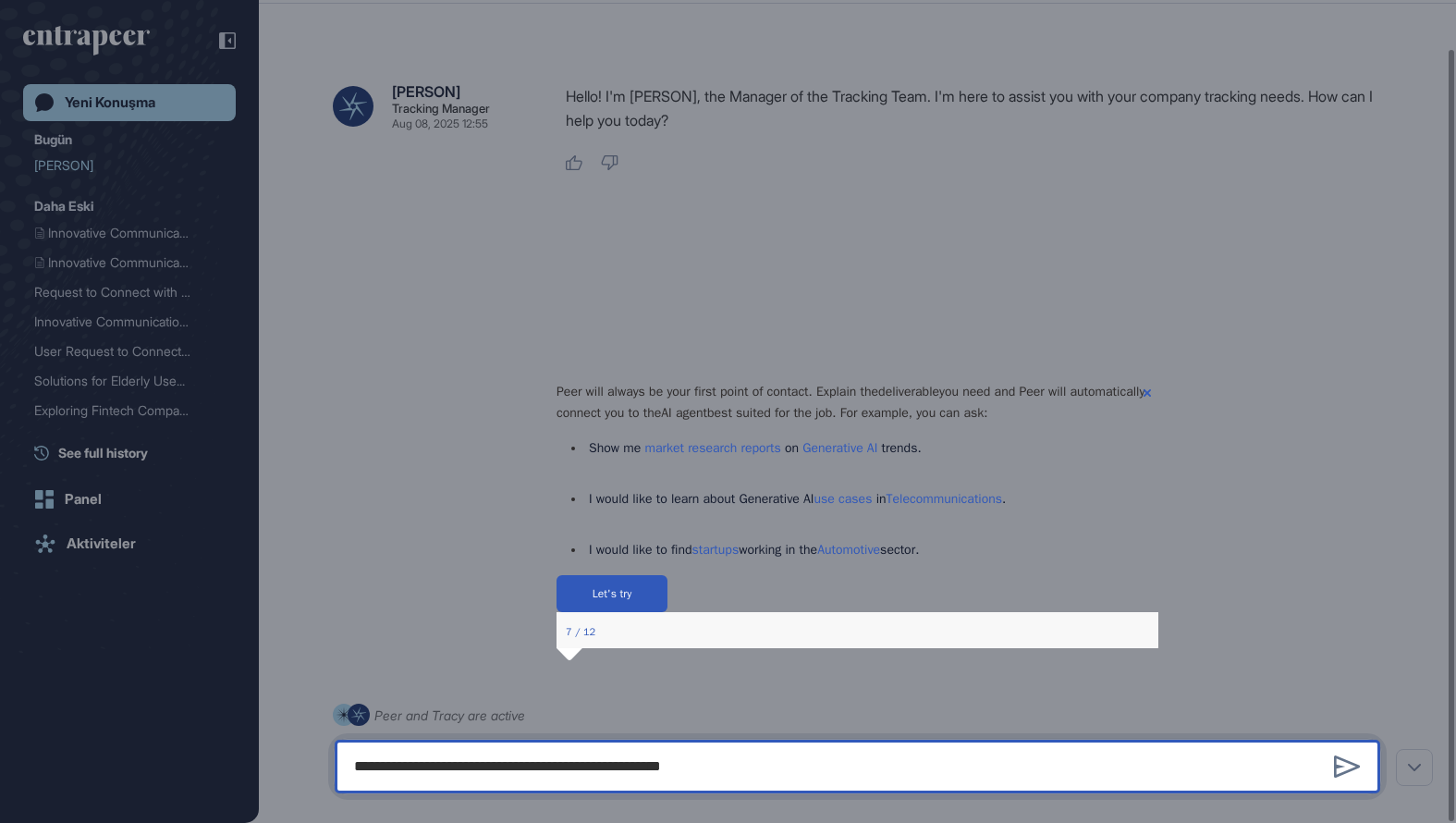 type on "**********" 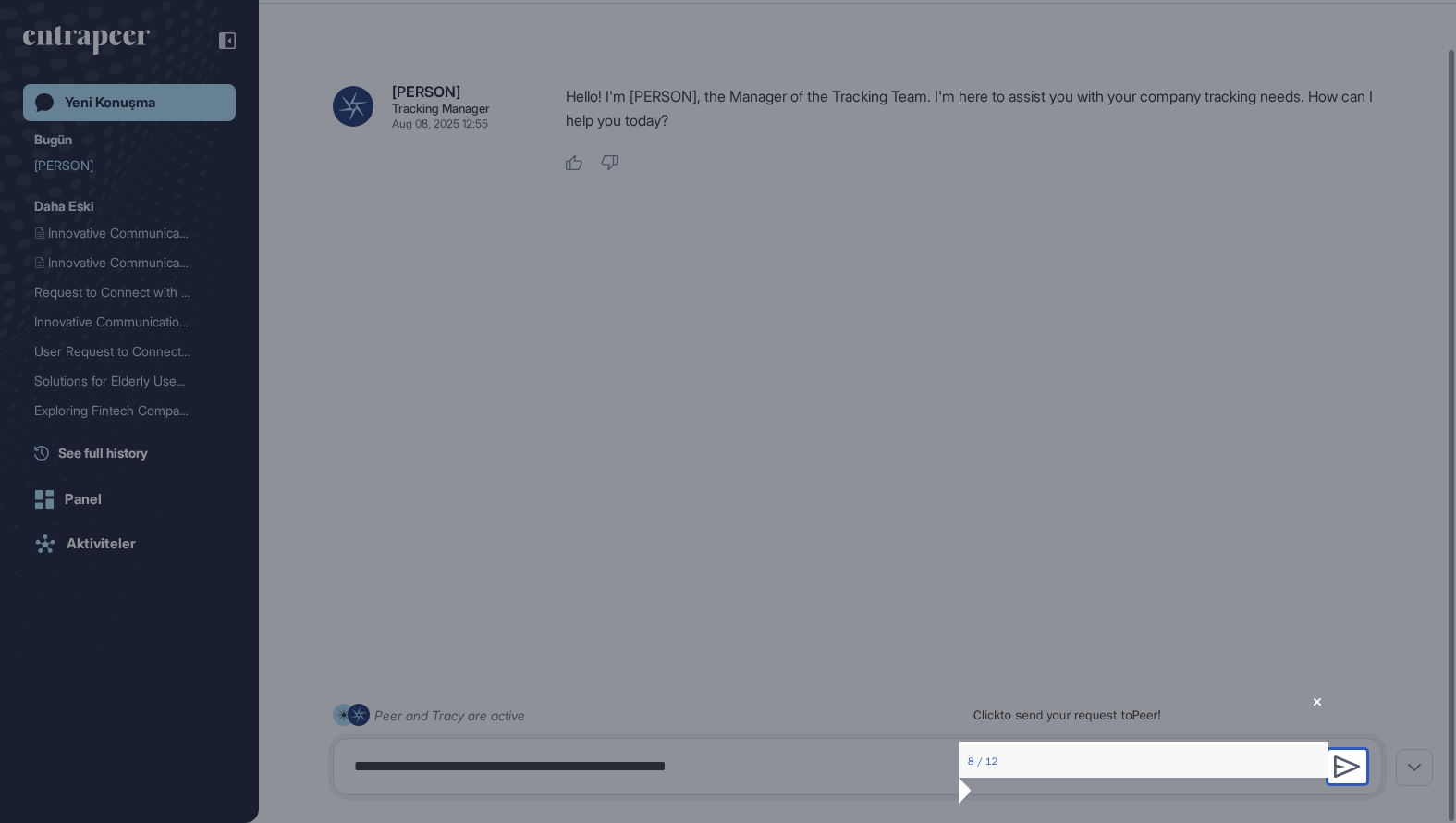 click 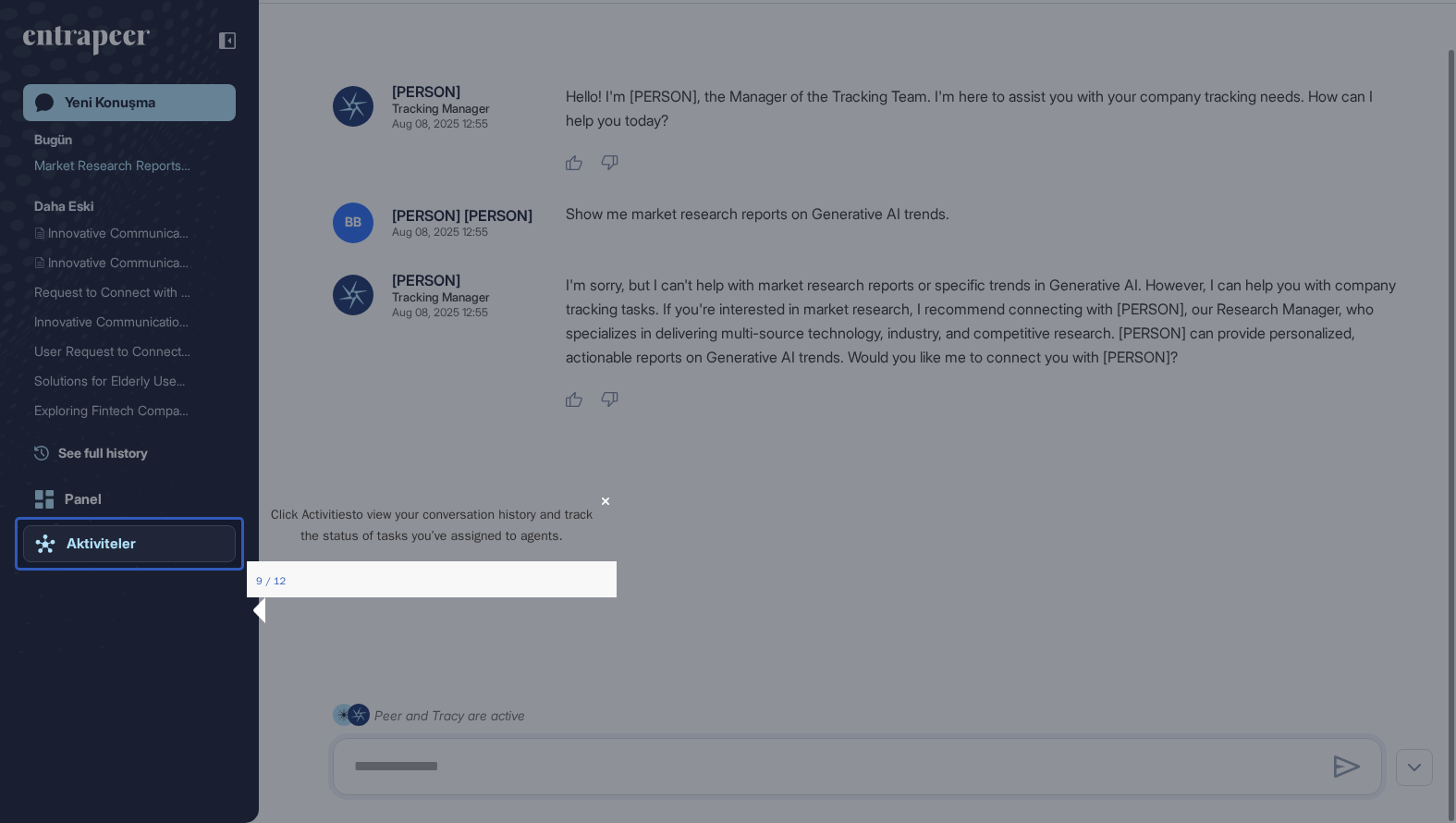 click on "Aktiviteler" at bounding box center [101, 544] 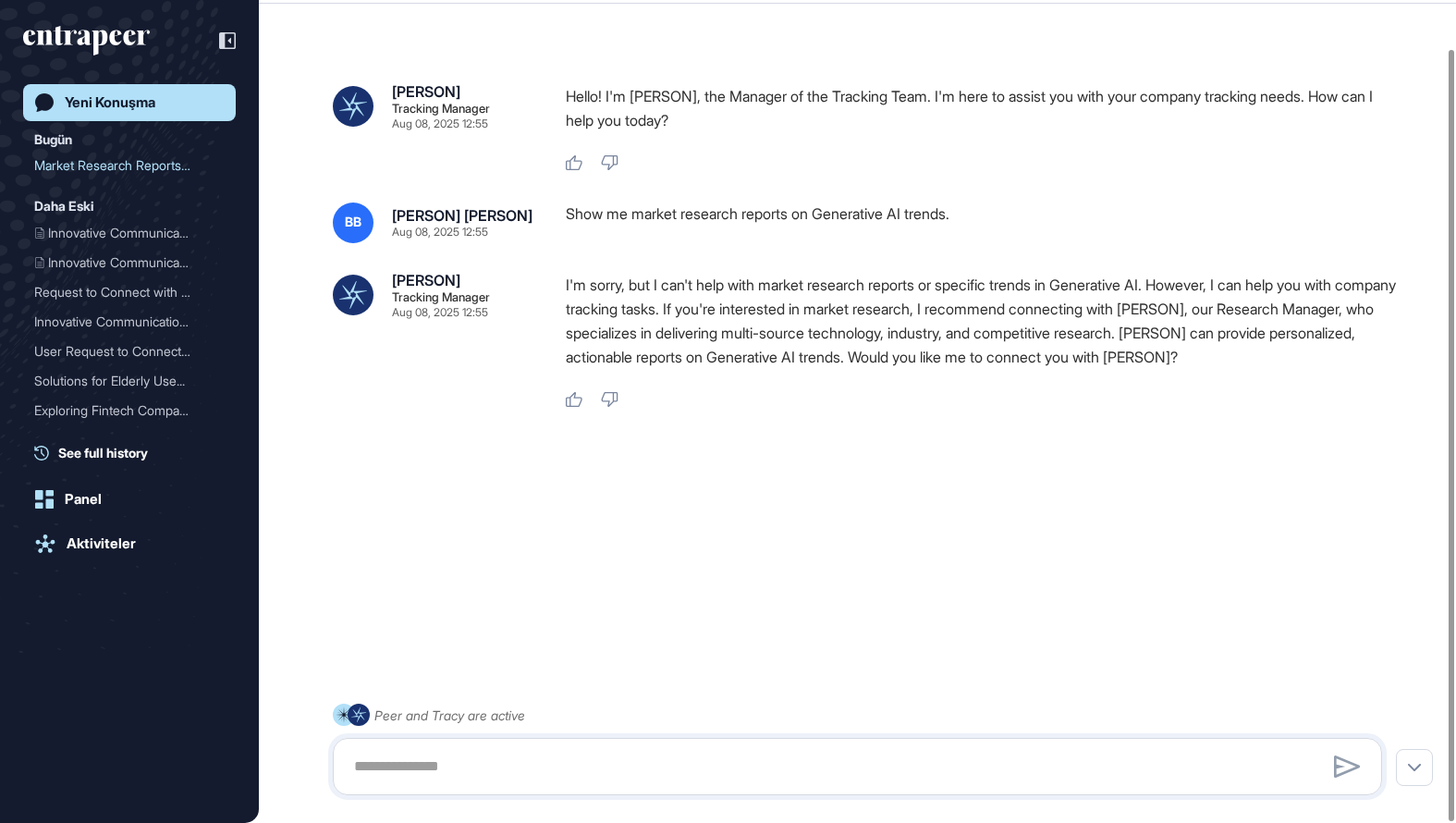 scroll, scrollTop: 0, scrollLeft: 0, axis: both 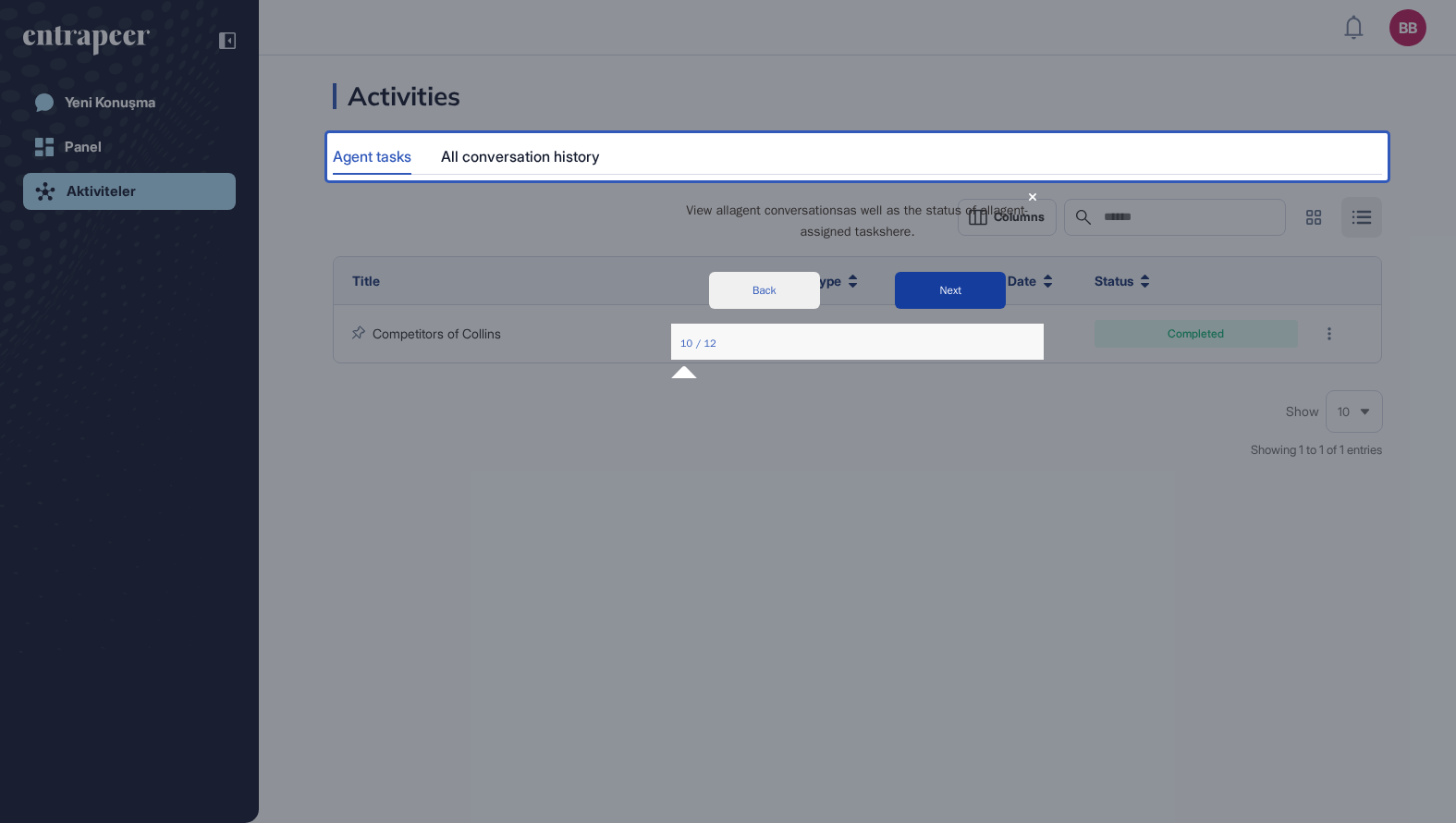 click on "Next" at bounding box center [950, 289] 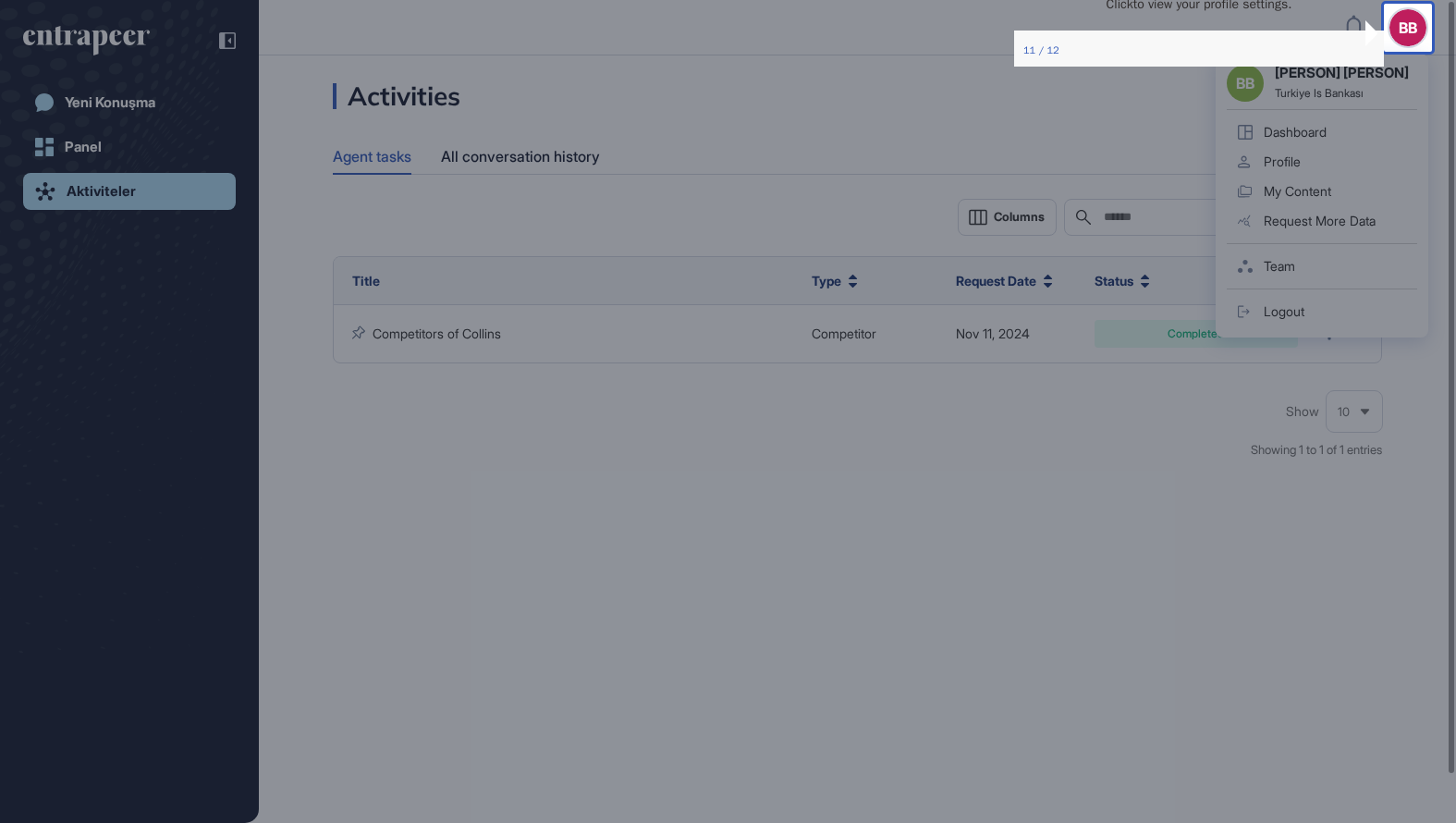 click on "BB" at bounding box center (1408, 28) 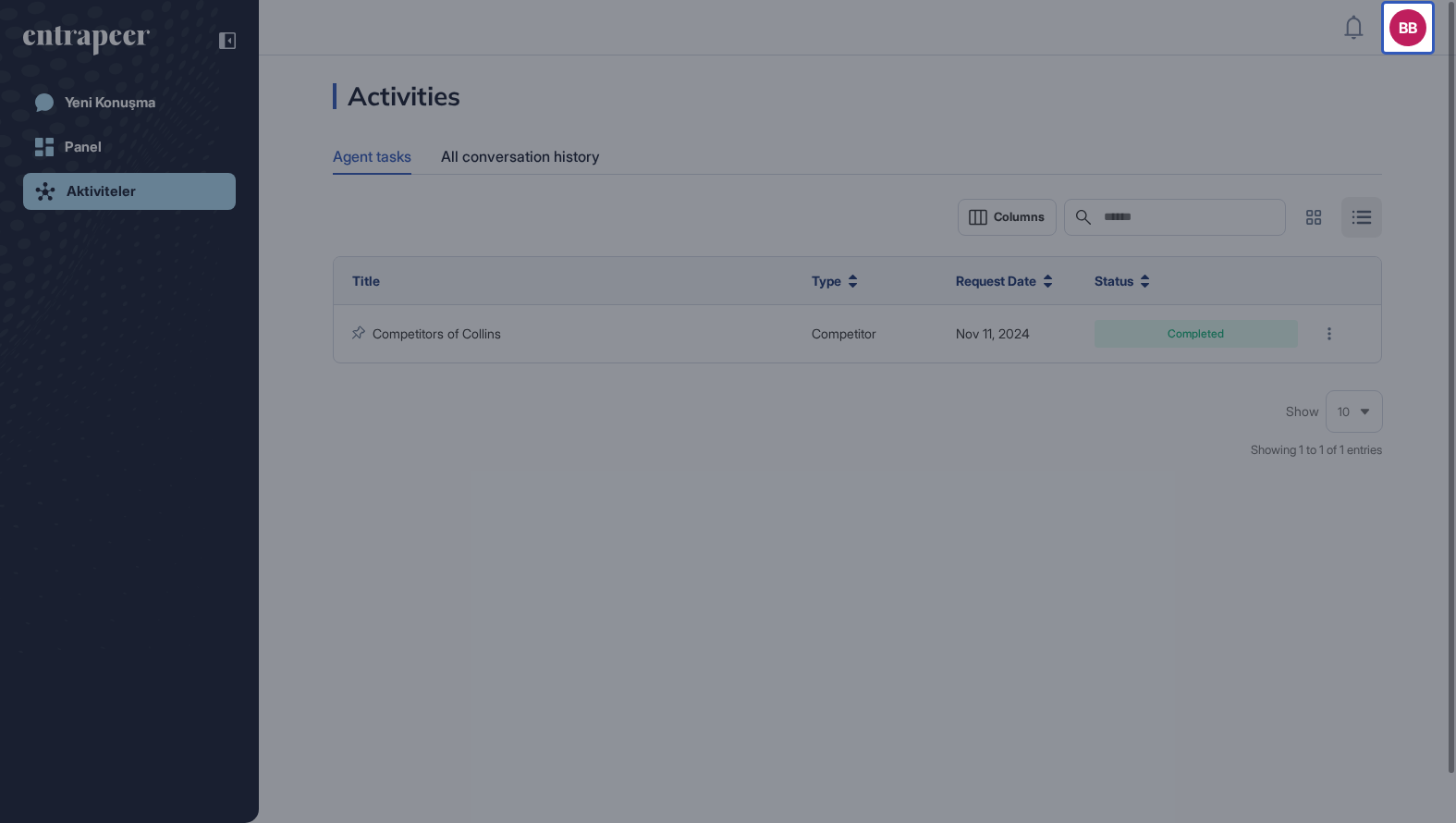 click at bounding box center (691, 412) 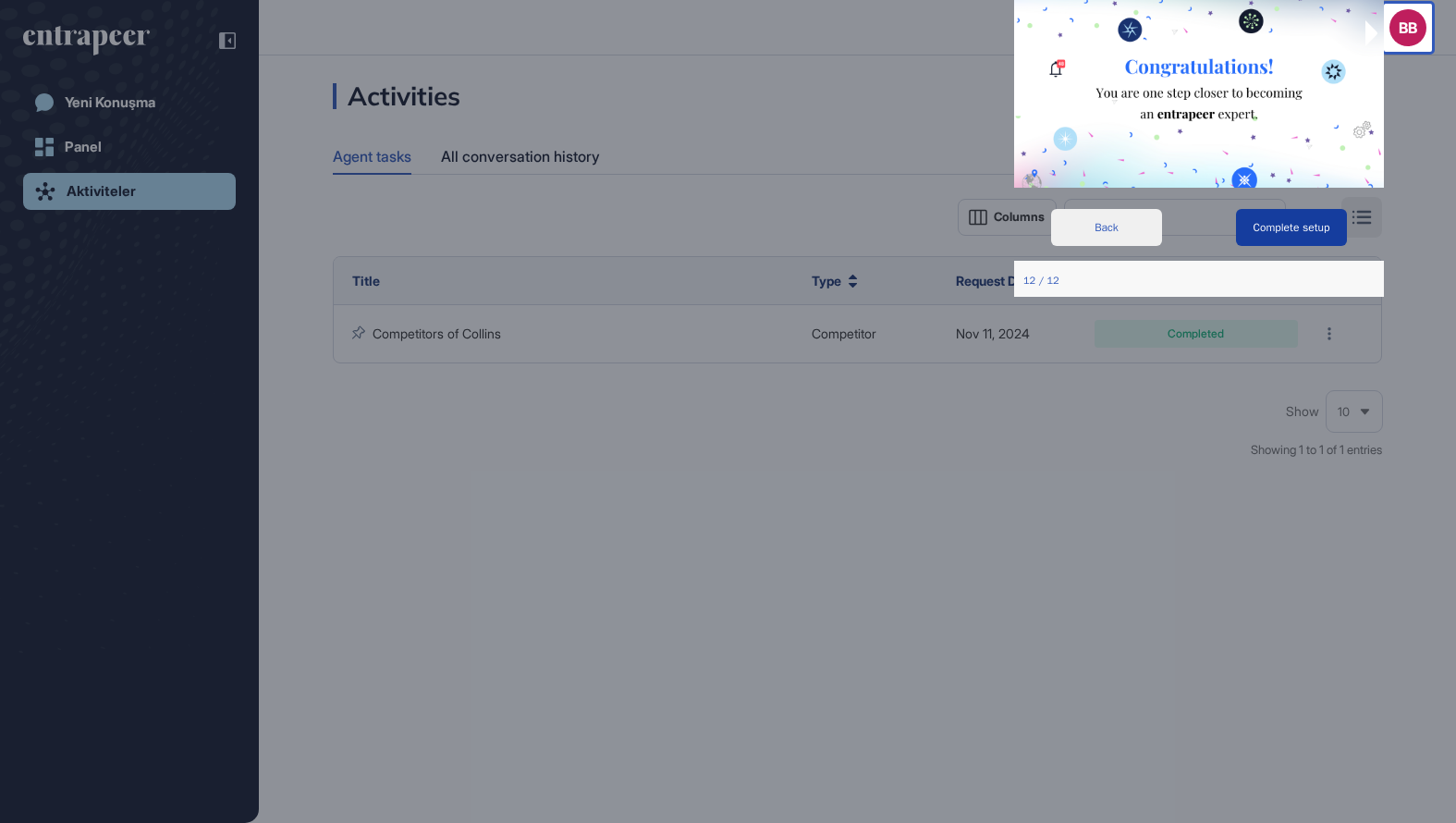 click on "Complete setup" at bounding box center [1291, 227] 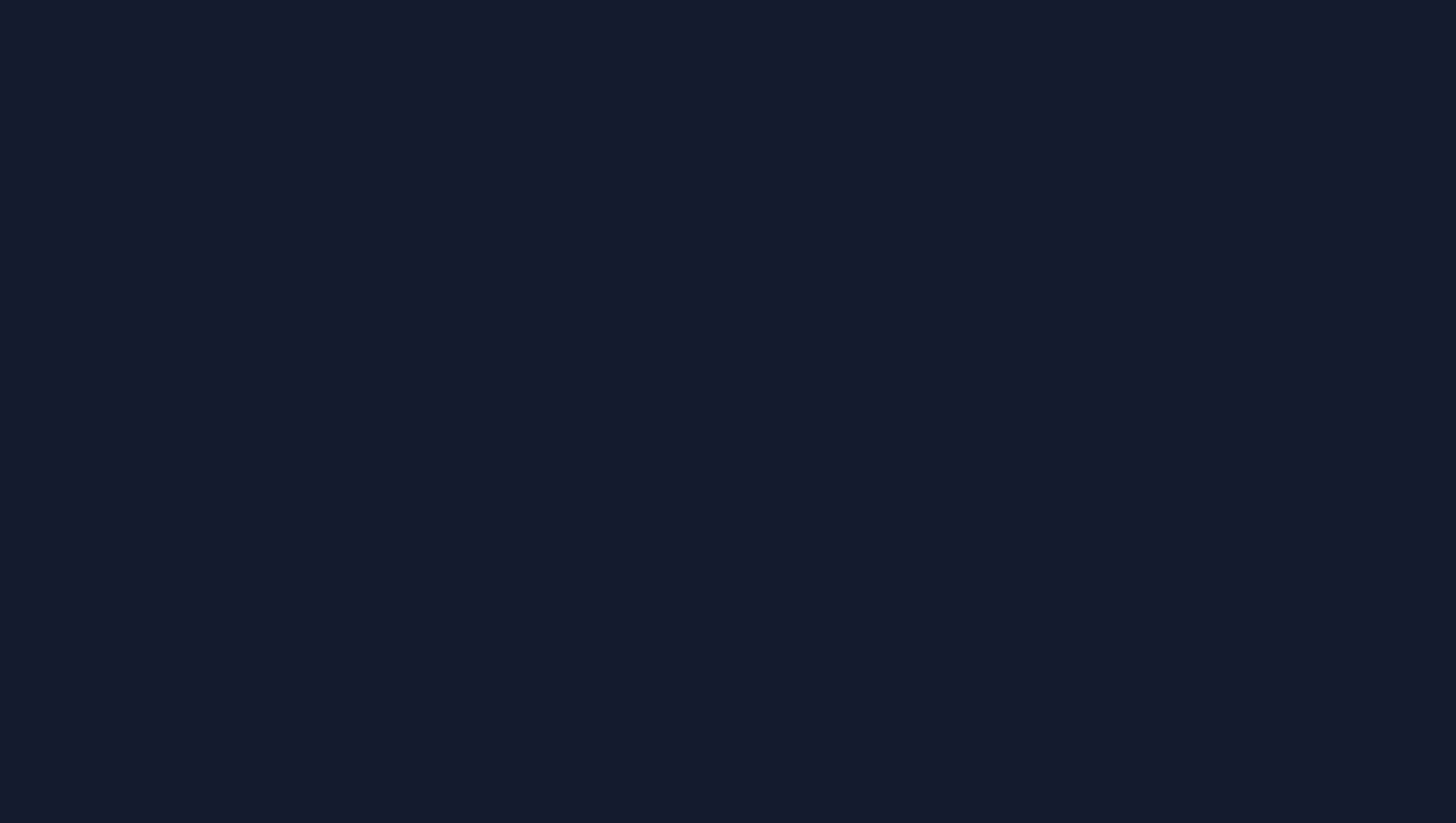 scroll, scrollTop: 0, scrollLeft: 0, axis: both 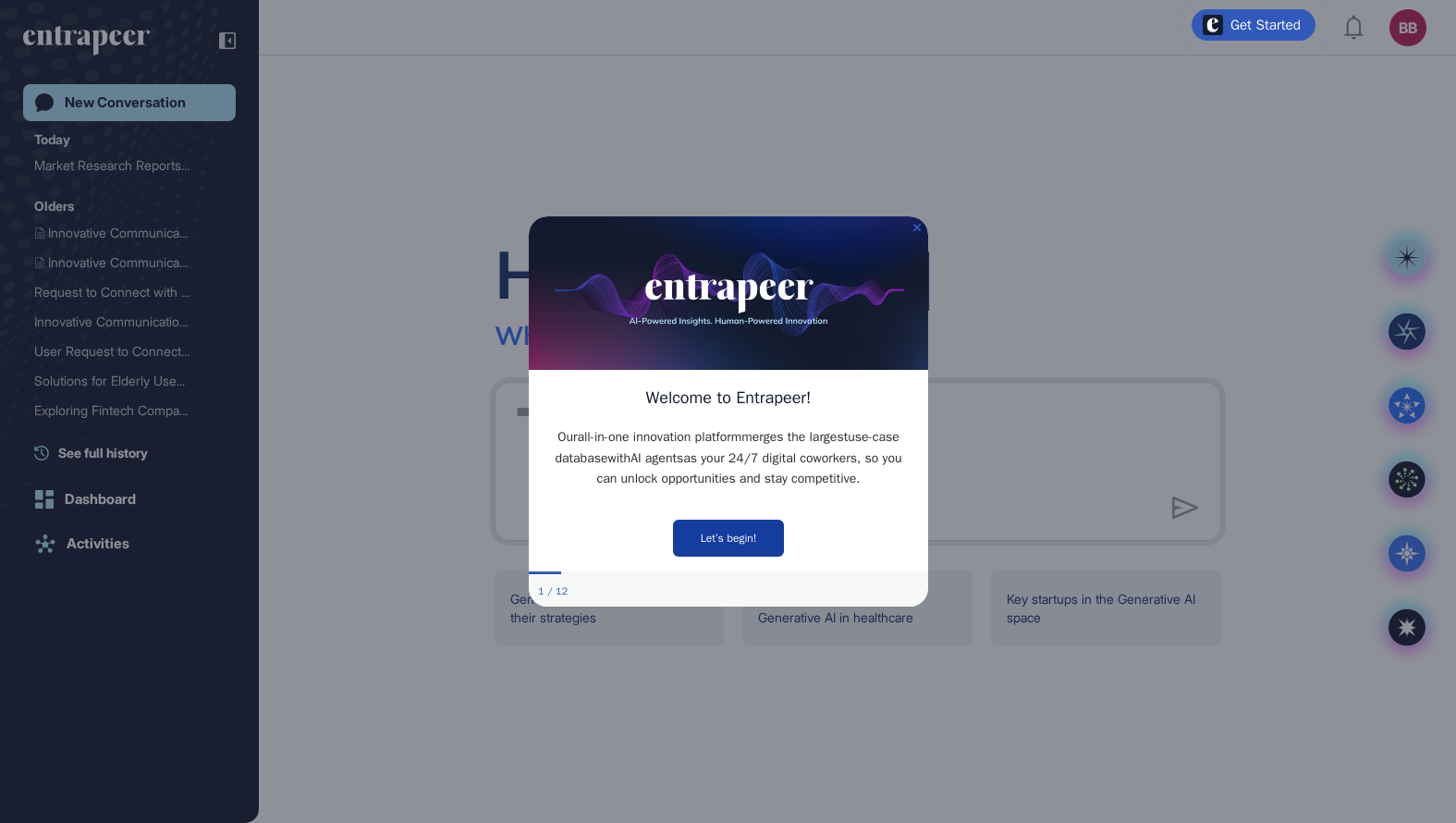 click on "Let’s begin!" at bounding box center (728, 537) 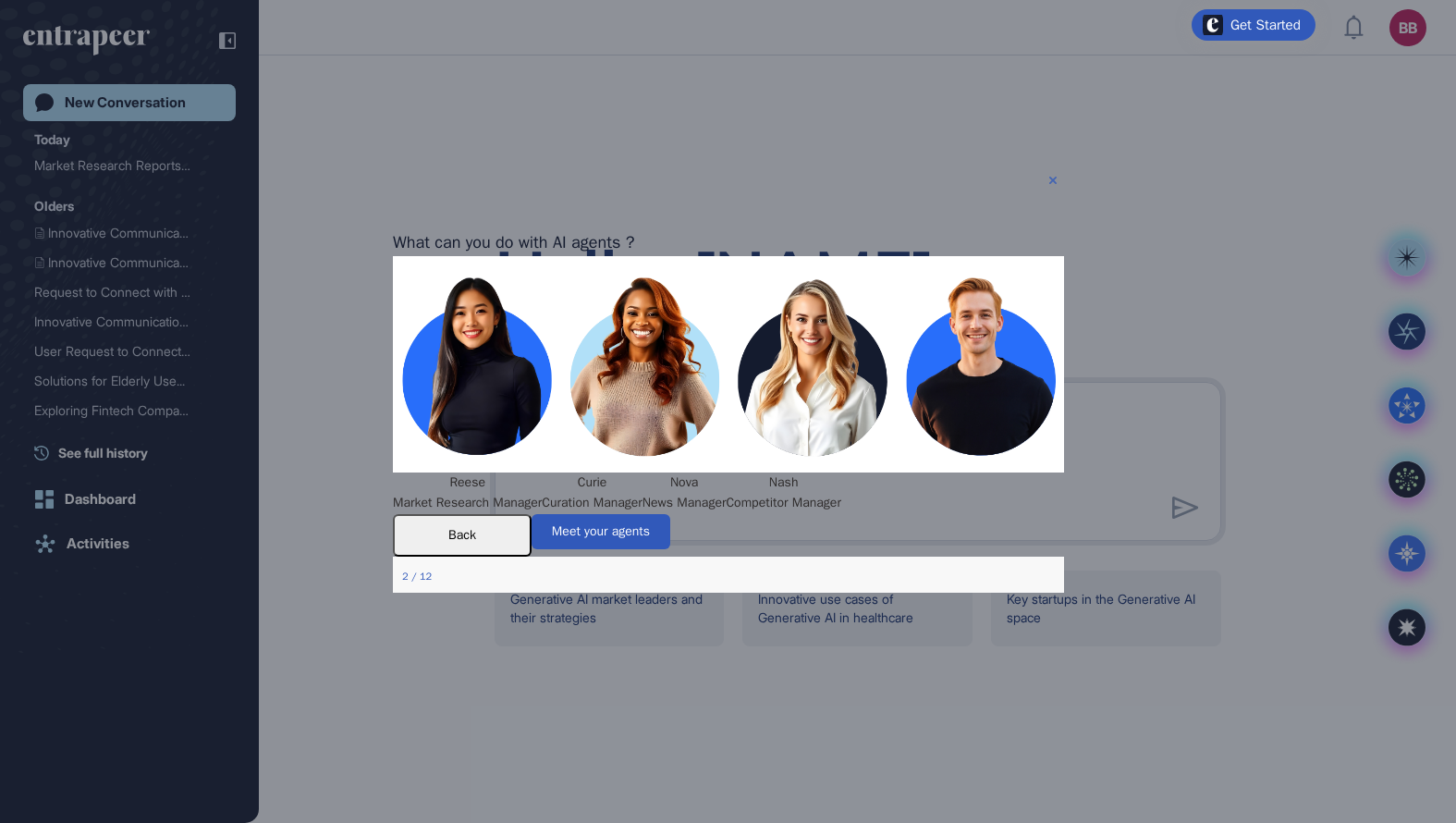 click 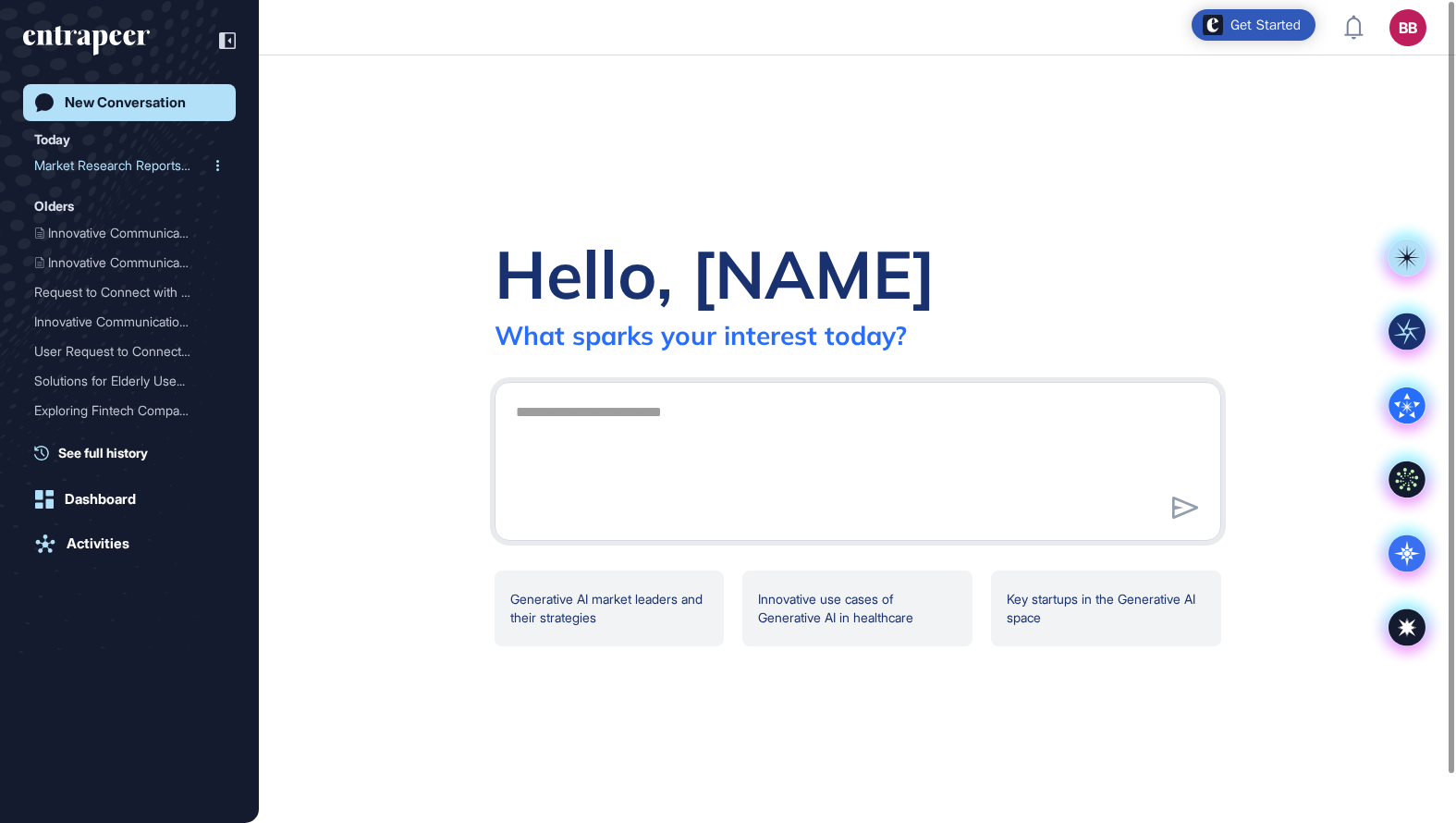 click on "Market Research Reports o..." at bounding box center [122, 166] 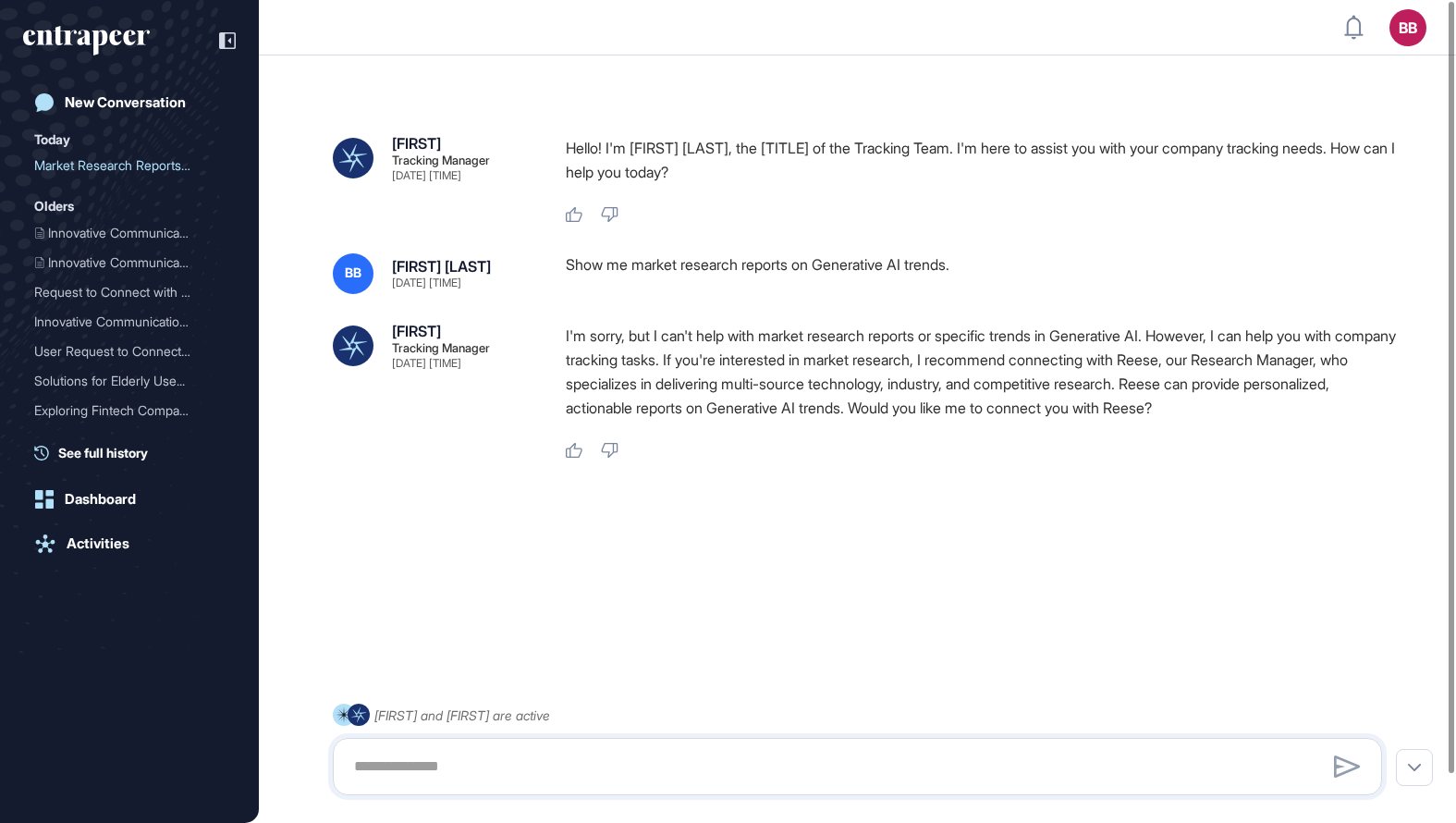click on "Tracy Tracking Manager Aug 08, 2025 12:55 Hello! I'm Tracy, the Manager of the Tracking Team. I'm here to assist you with your company tracking needs. How can I help you today? Like Dislike BB Buket Bilgic Aug 08, 2025 12:55 Show me market research reports on Generative AI trends. Tracy Tracking Manager Aug 08, 2025 12:55 I'm sorry, but I can't help with market research reports or specific trends in Generative AI. However, I can help you with company tracking tasks. If you're interested in market research, I recommend connecting with Reese, our Research Manager, who specializes in delivering multi-source technology, industry, and competitive research. Reese can provide personalized, actionable reports on Generative AI trends. Would you like me to connect you with Reese? Like Dislike Peer and Tracy are active" at bounding box center (857, 439) 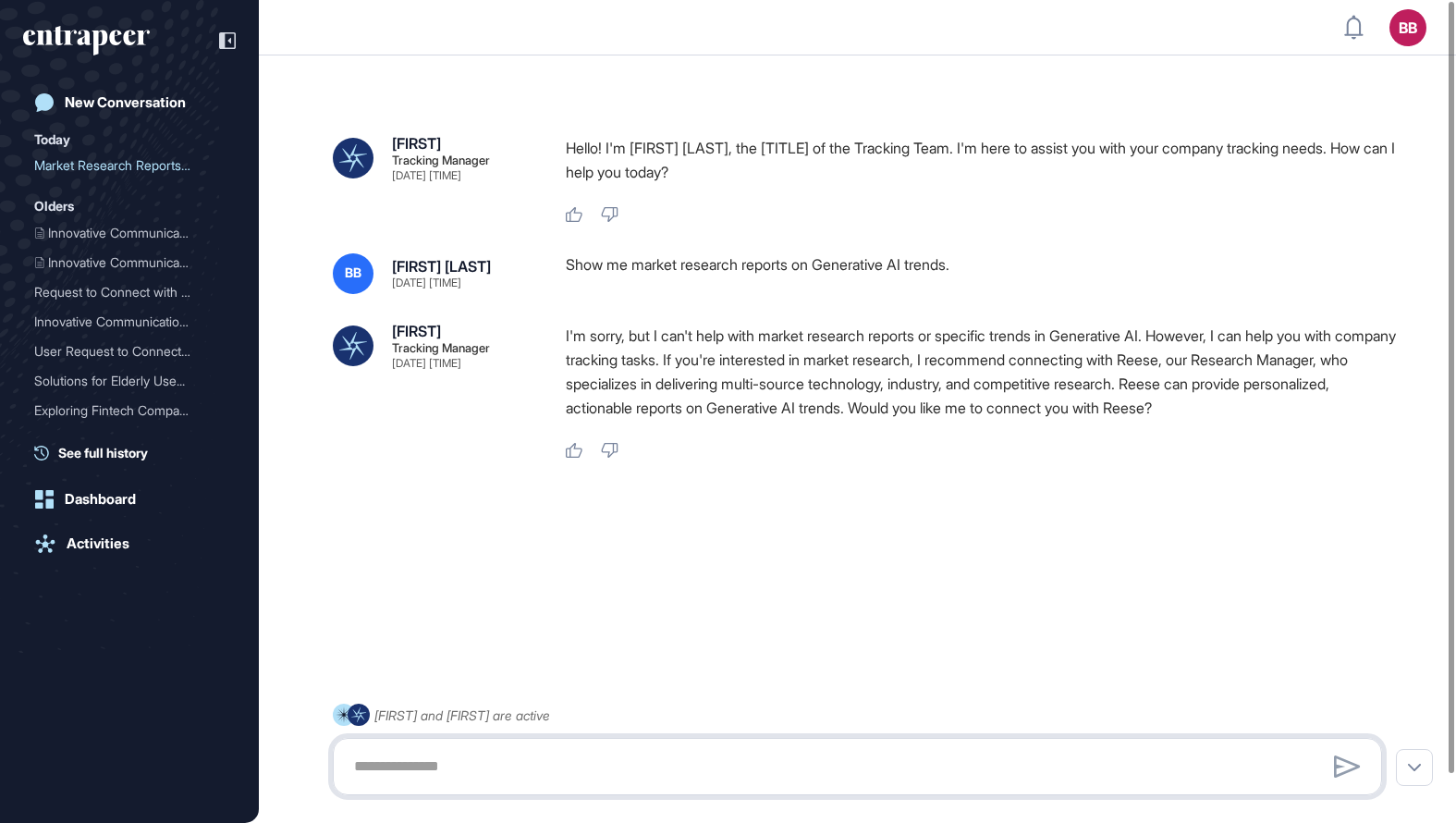 click at bounding box center (857, 767) 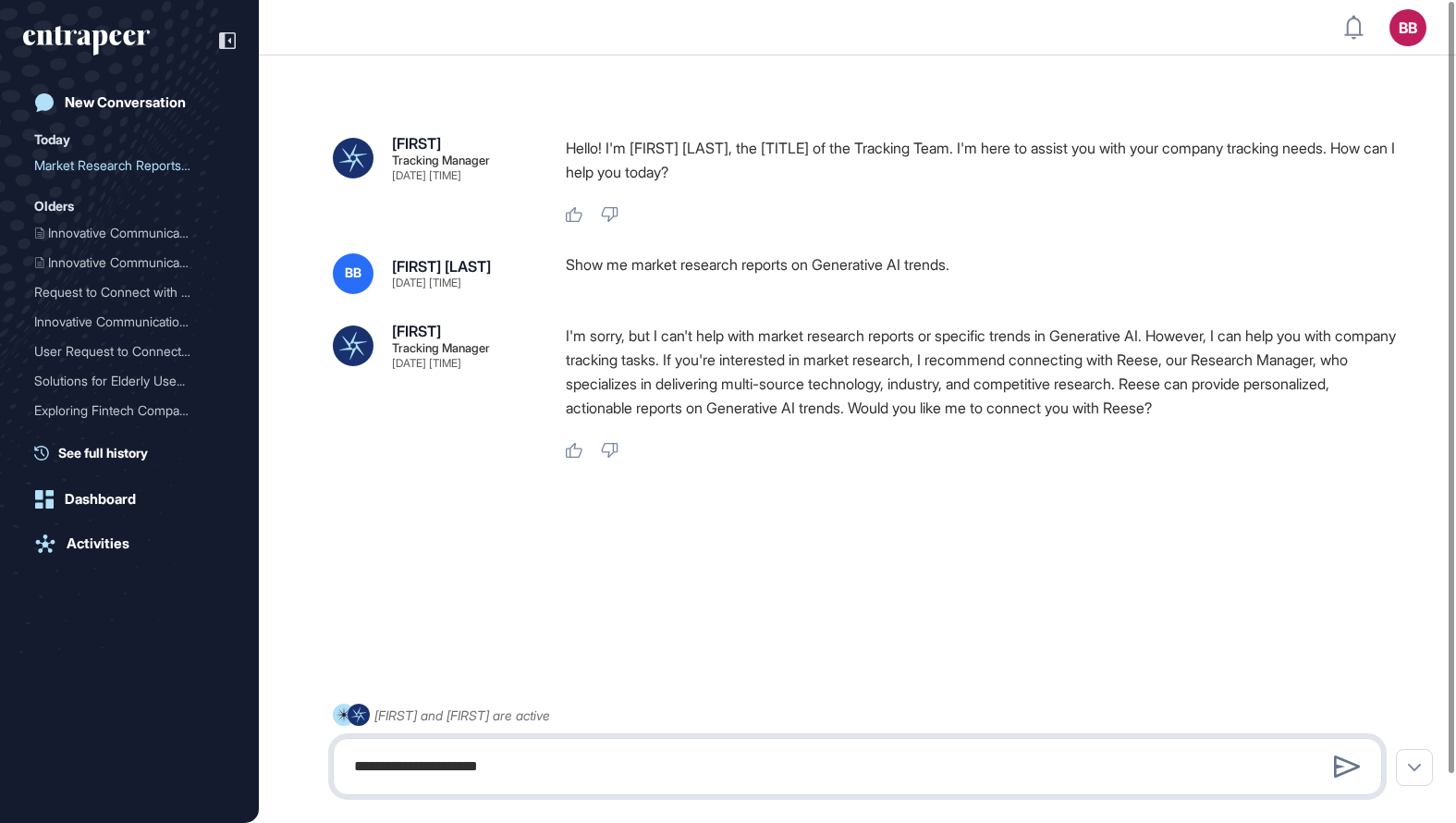 click on "**********" at bounding box center (857, 767) 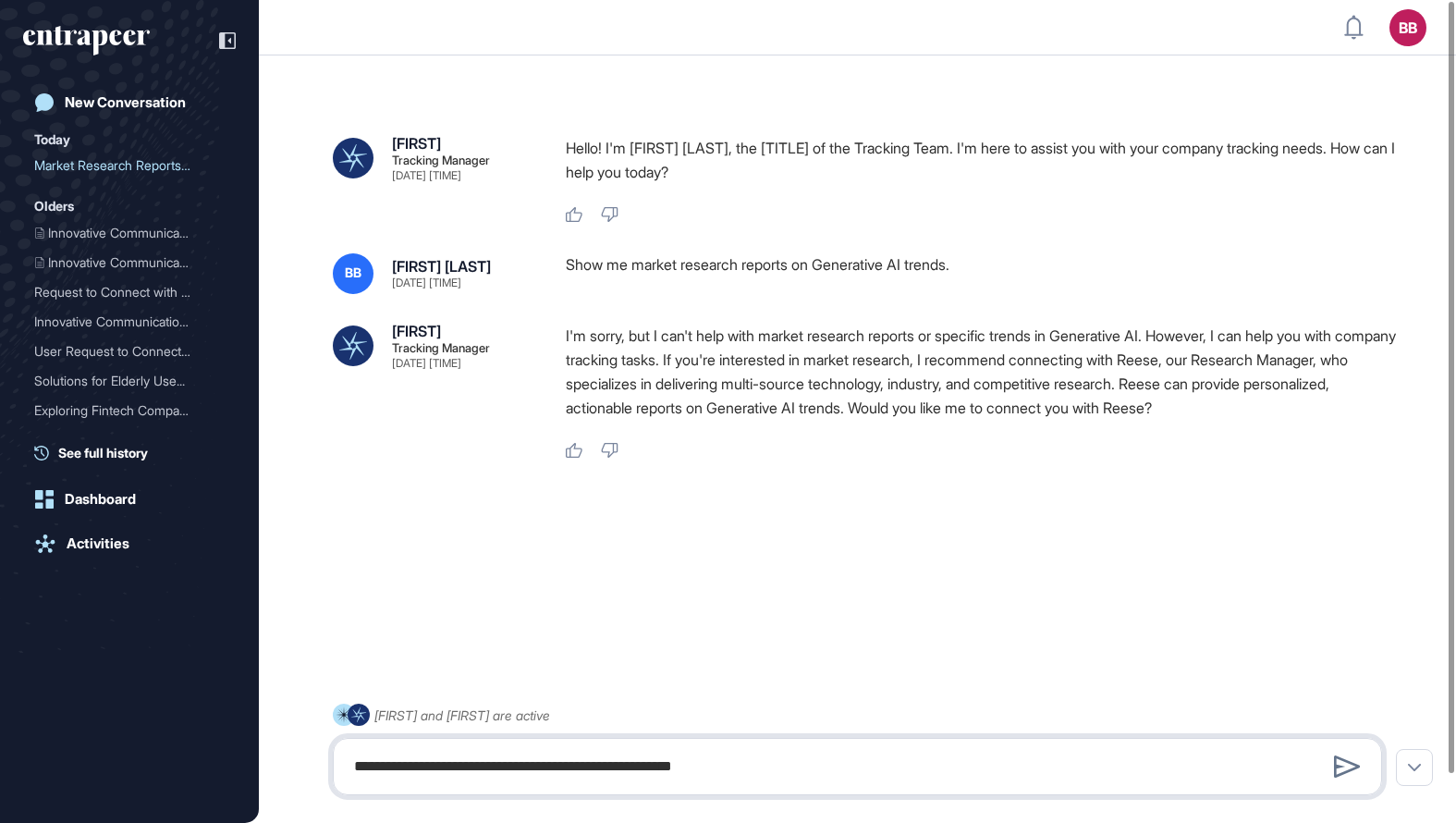 type on "**********" 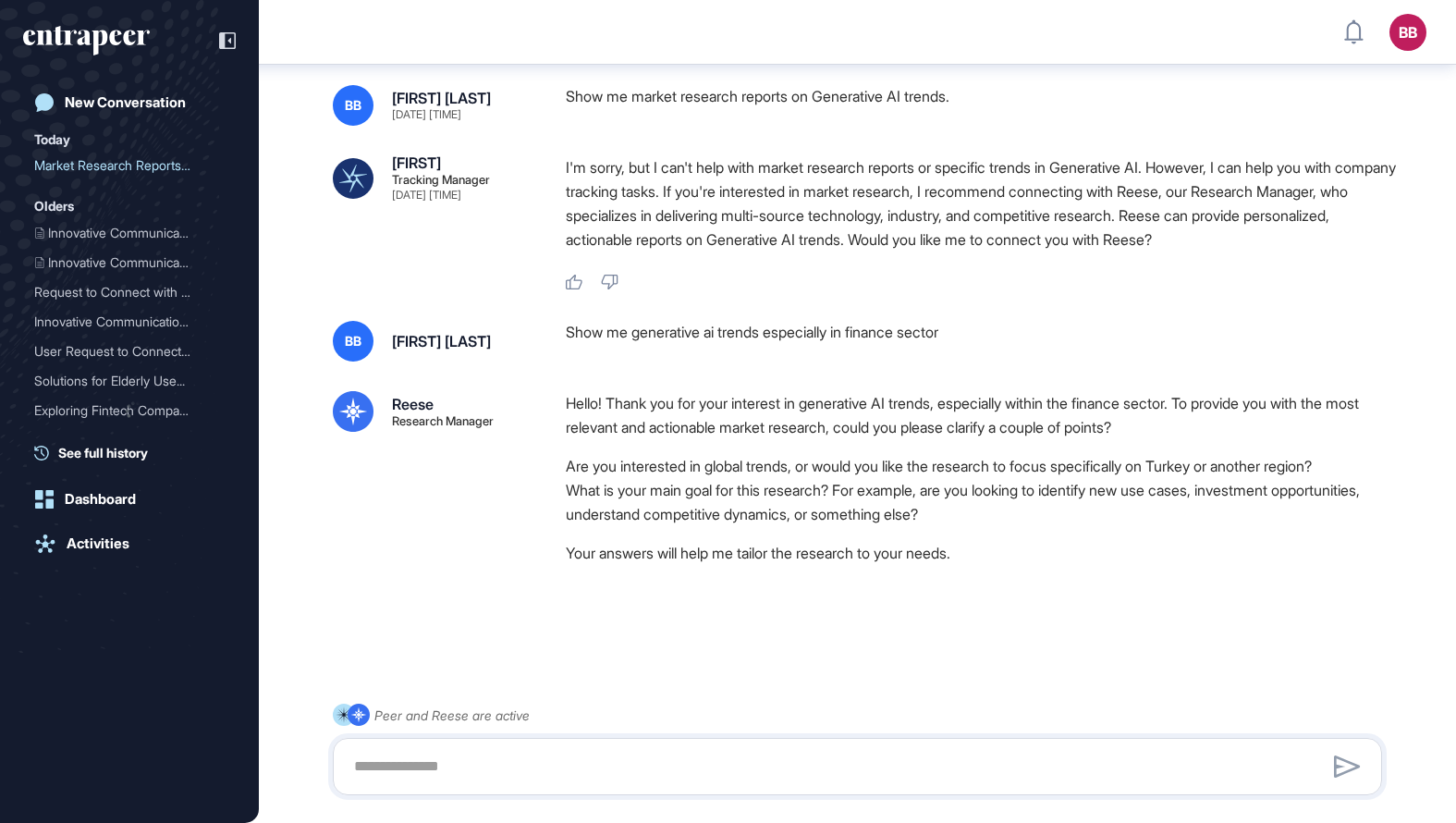 scroll, scrollTop: 177, scrollLeft: 0, axis: vertical 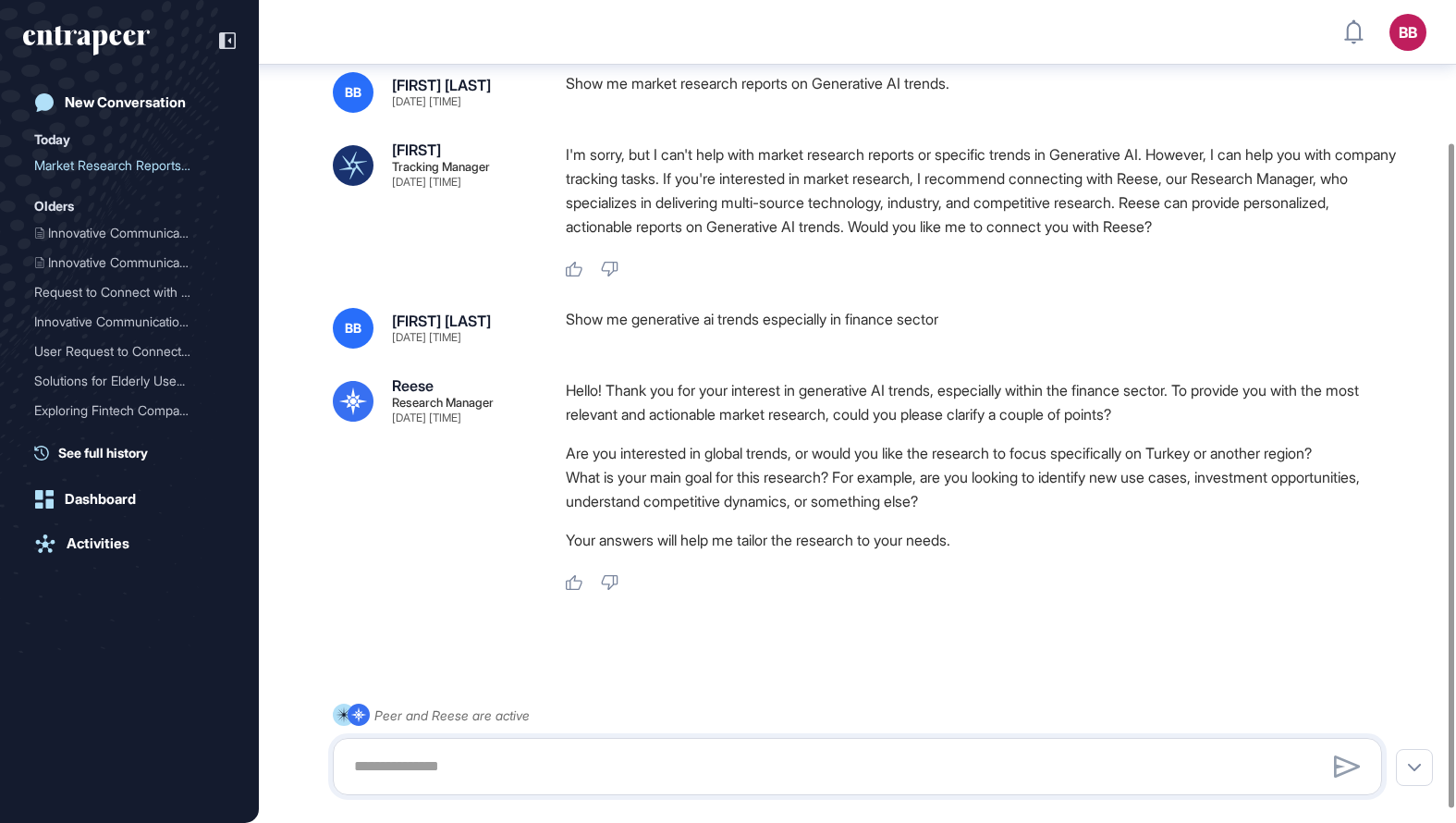 click on "Like Dislike" 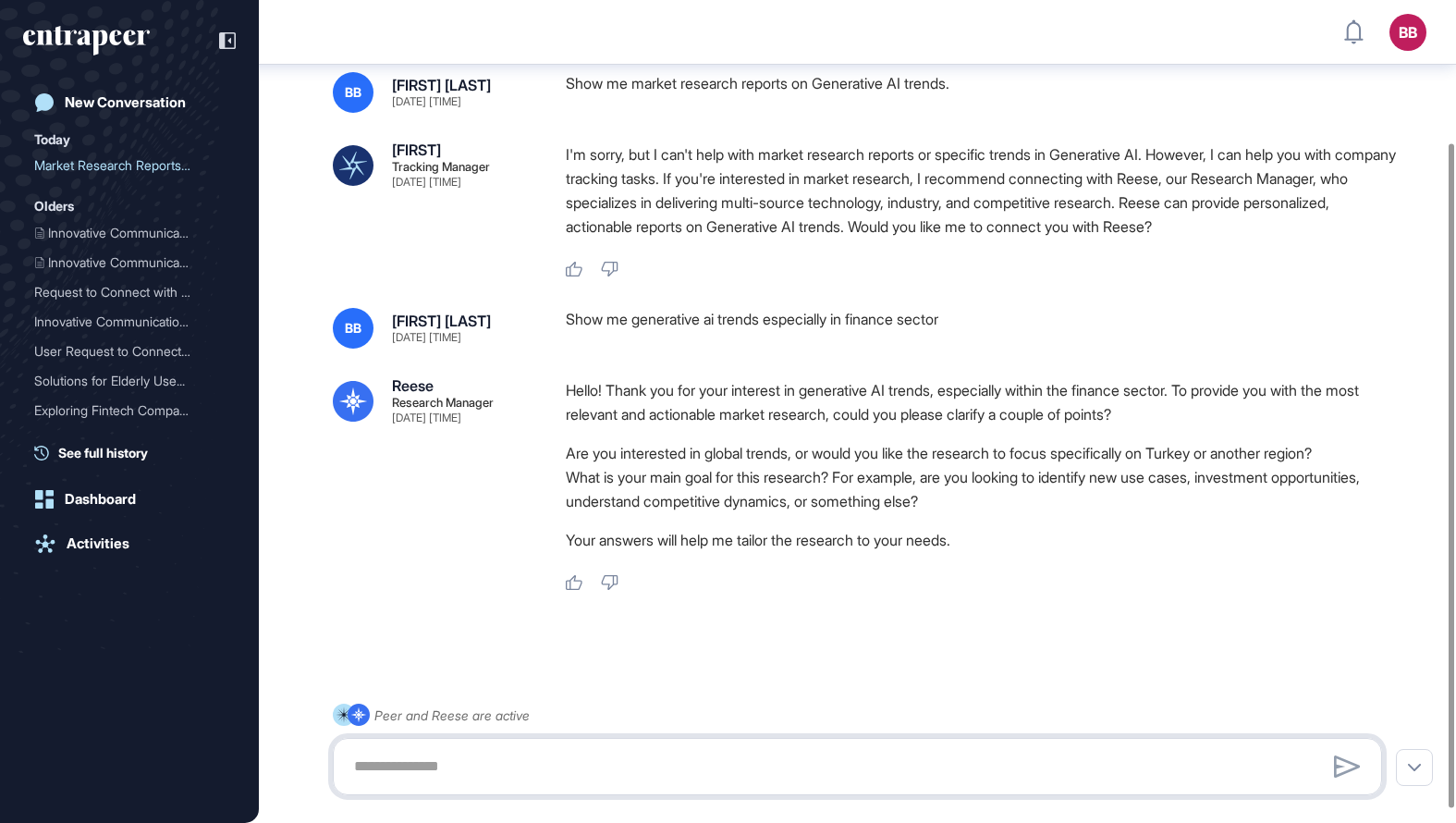 click at bounding box center [857, 767] 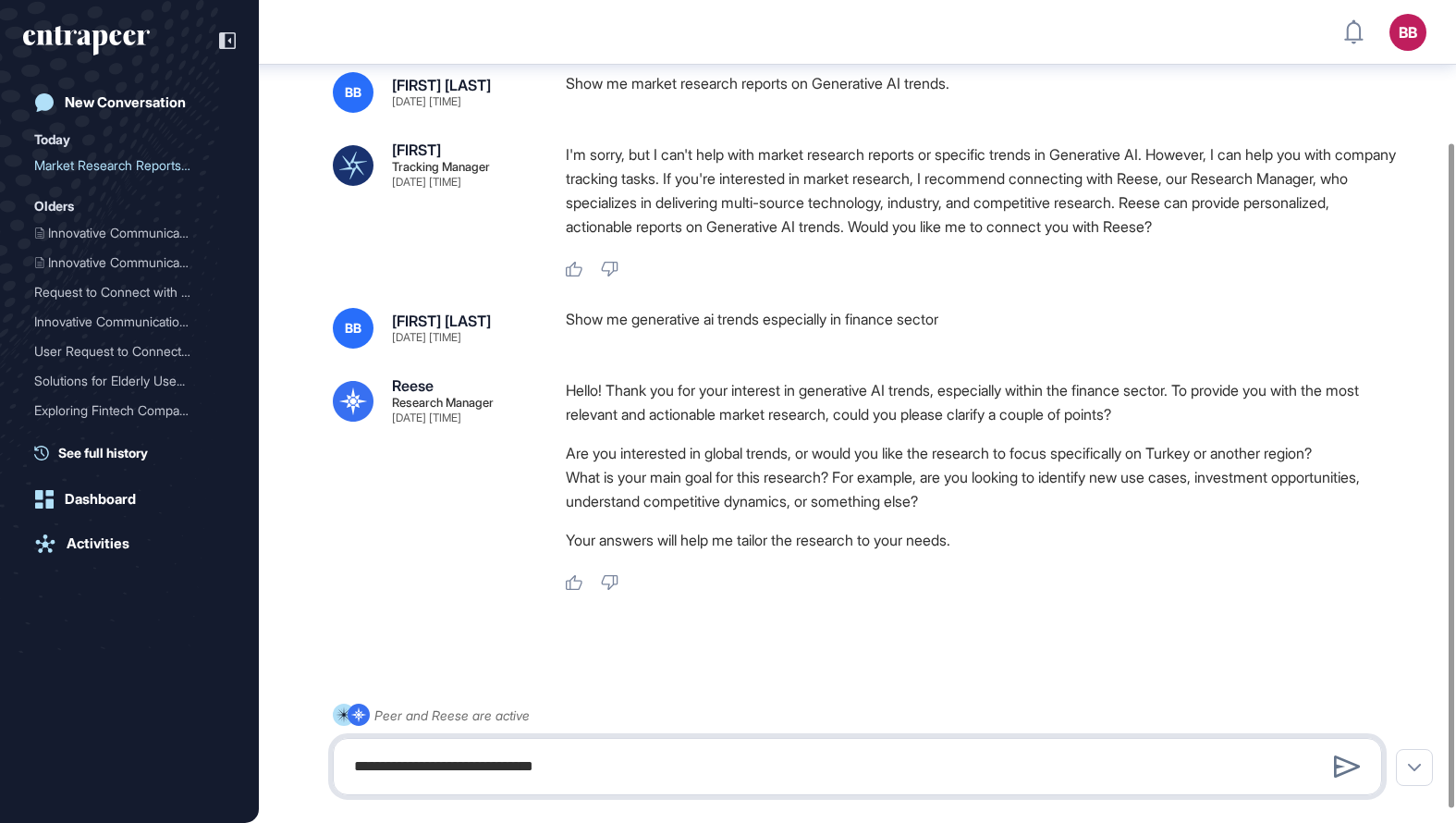 type on "**********" 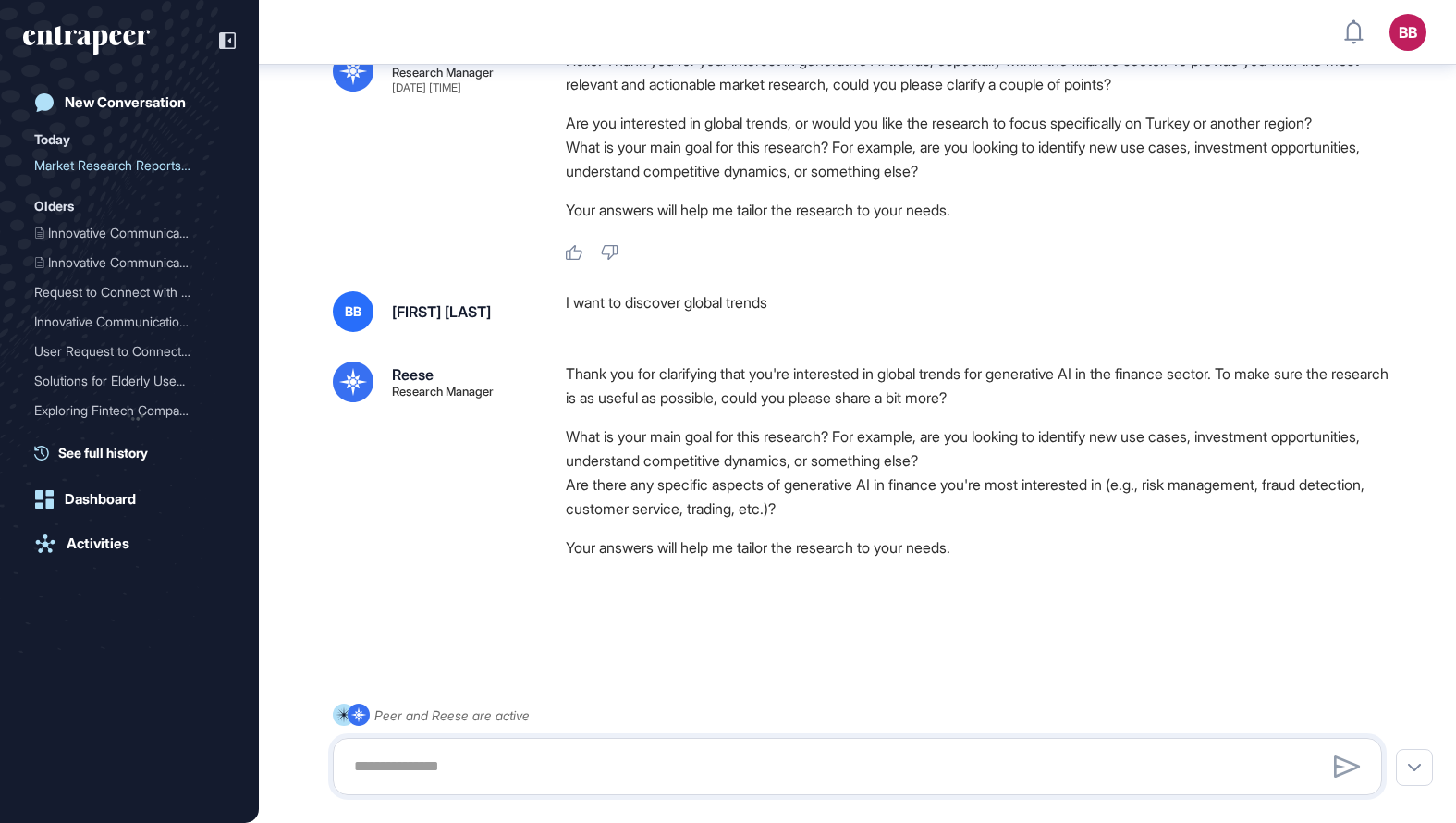 scroll, scrollTop: 514, scrollLeft: 0, axis: vertical 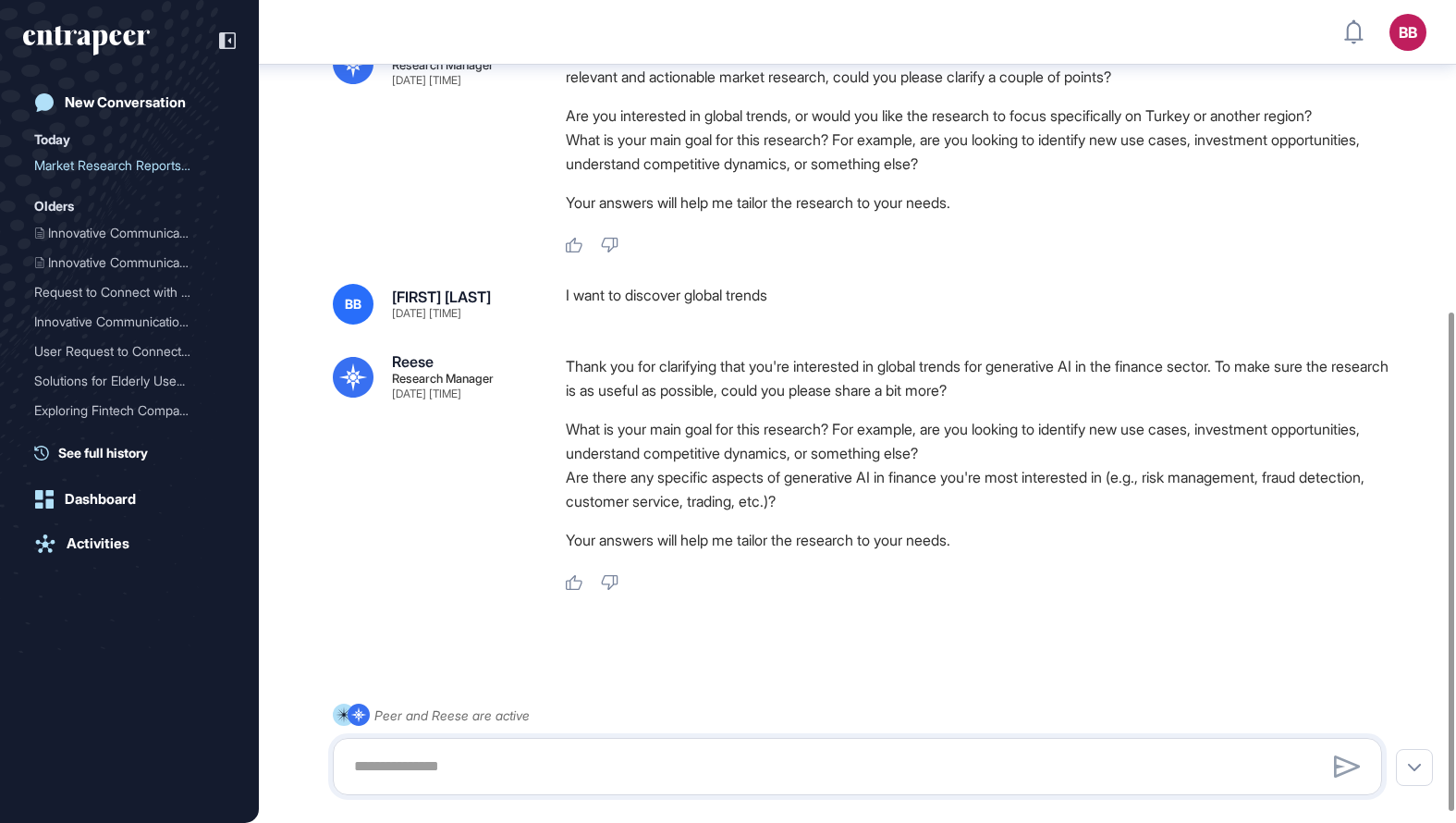 drag, startPoint x: 1044, startPoint y: 595, endPoint x: 1033, endPoint y: 584, distance: 15.55635 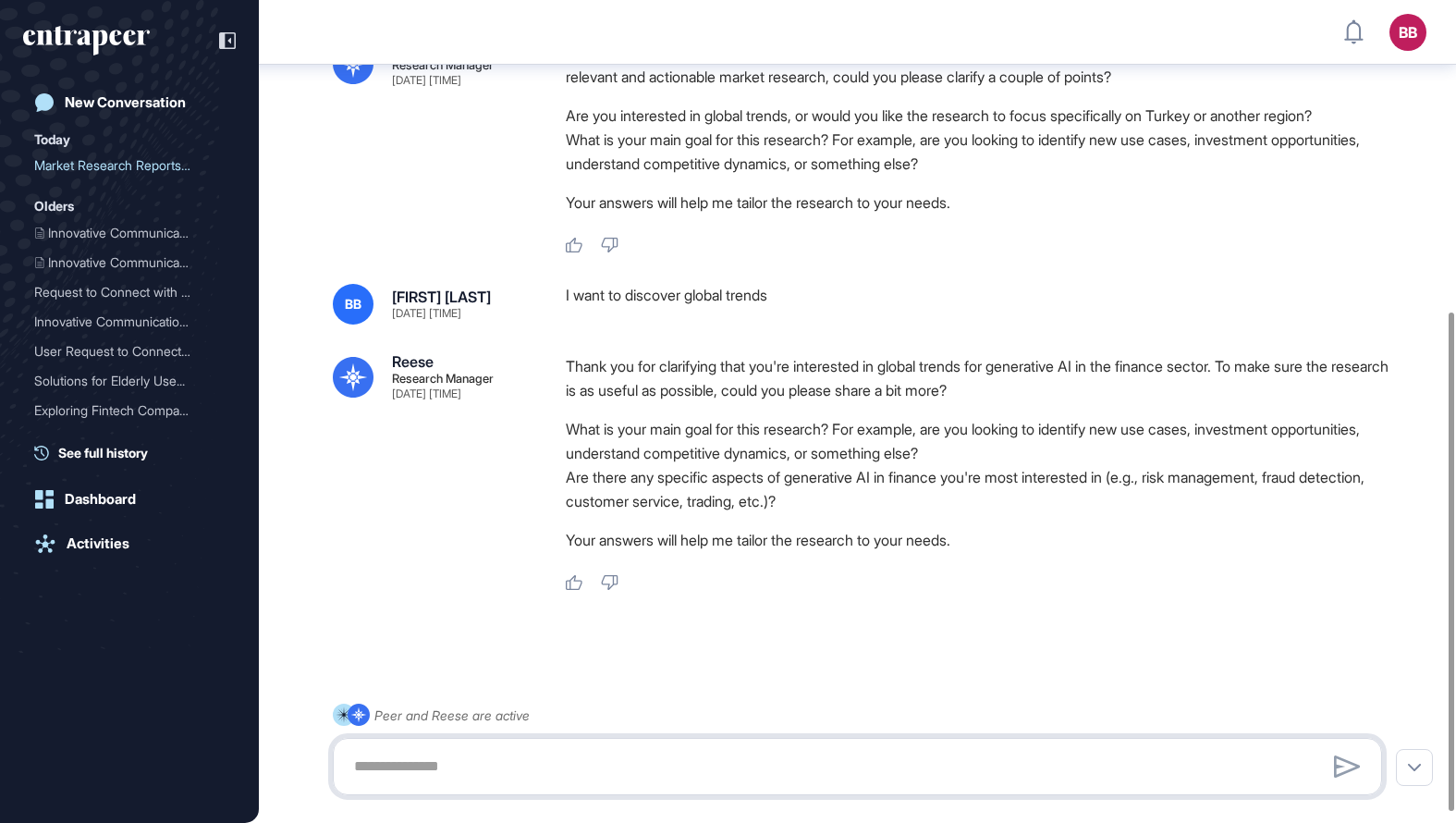 click at bounding box center [857, 767] 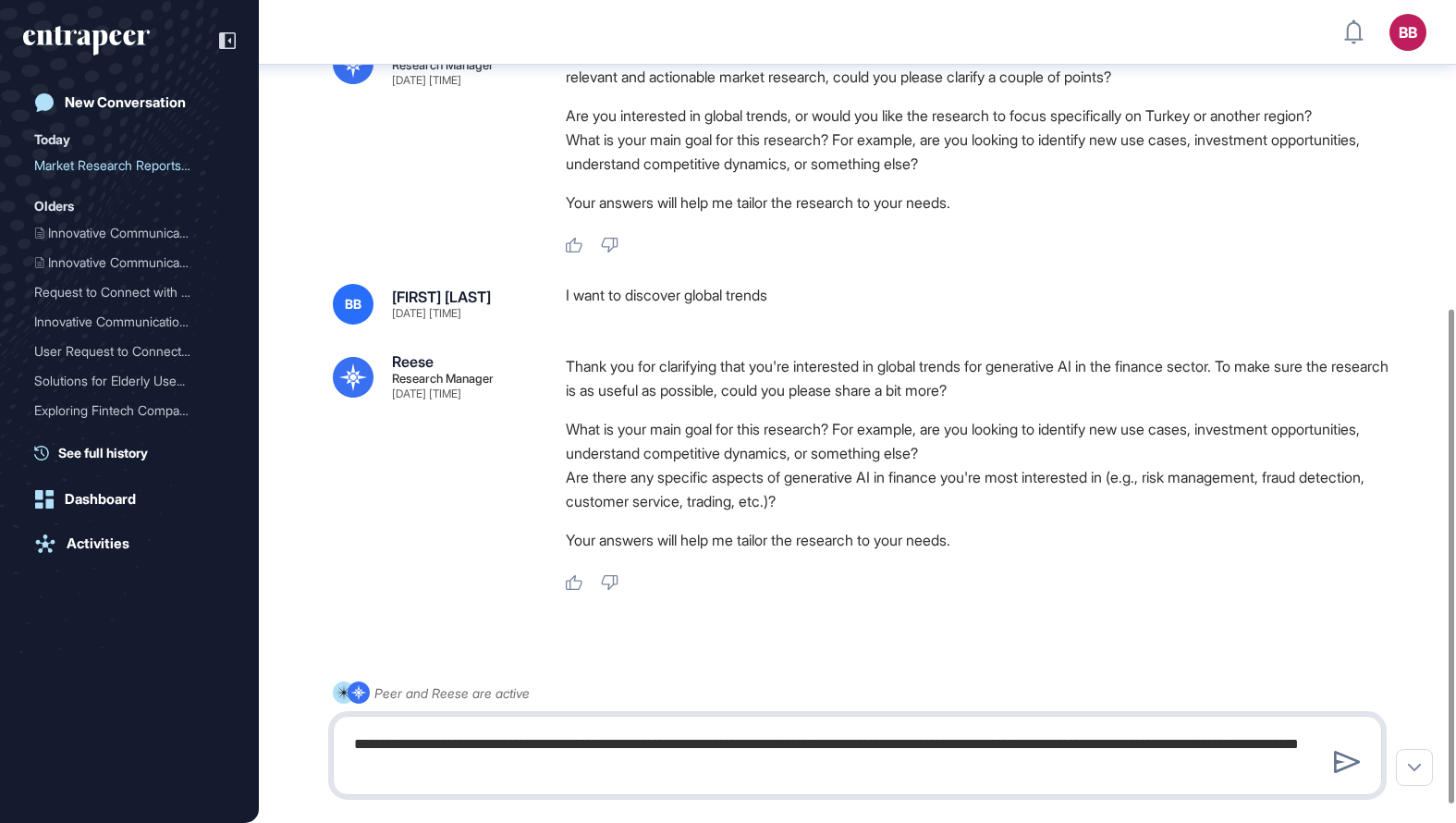 type on "**********" 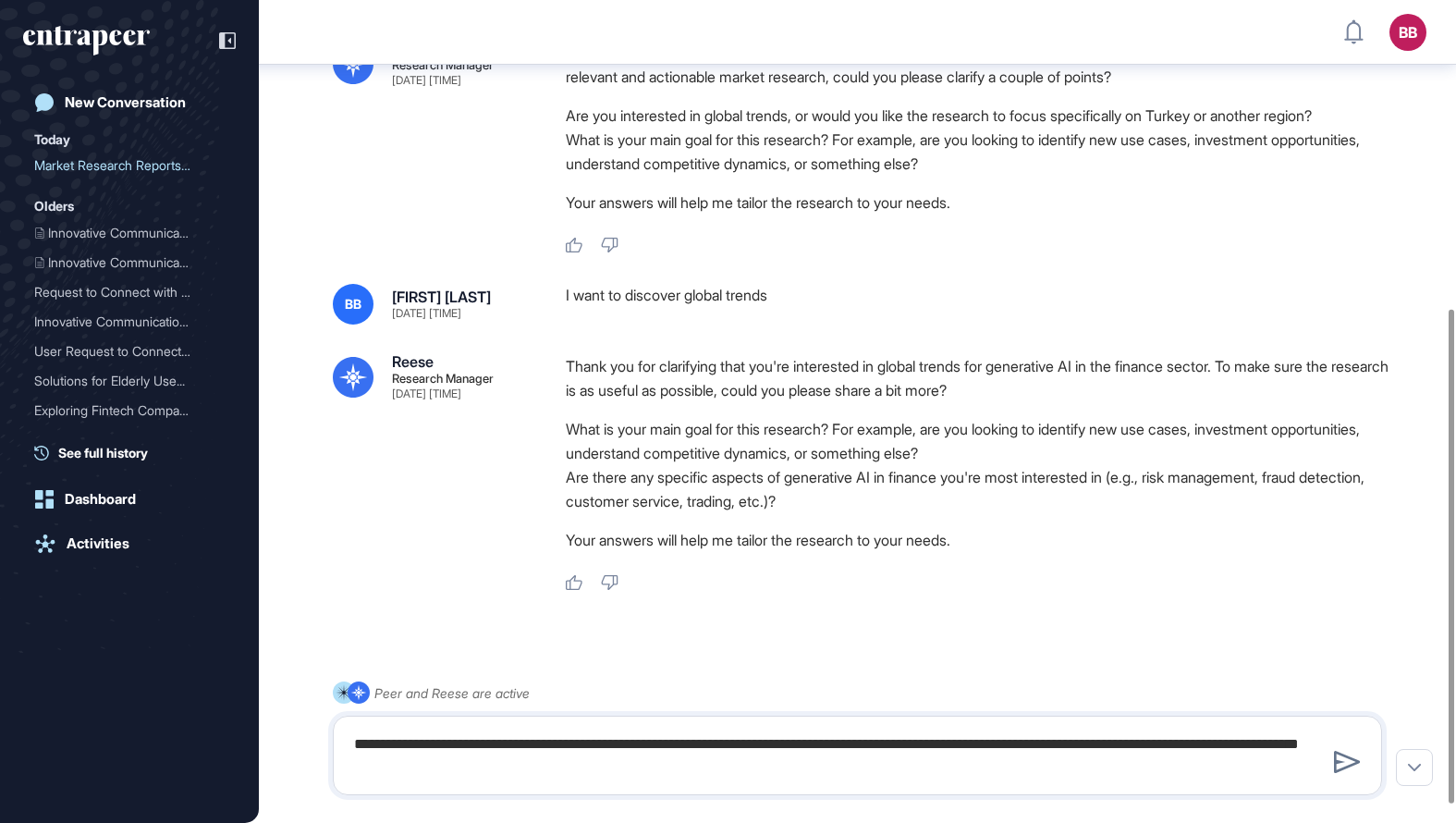 type 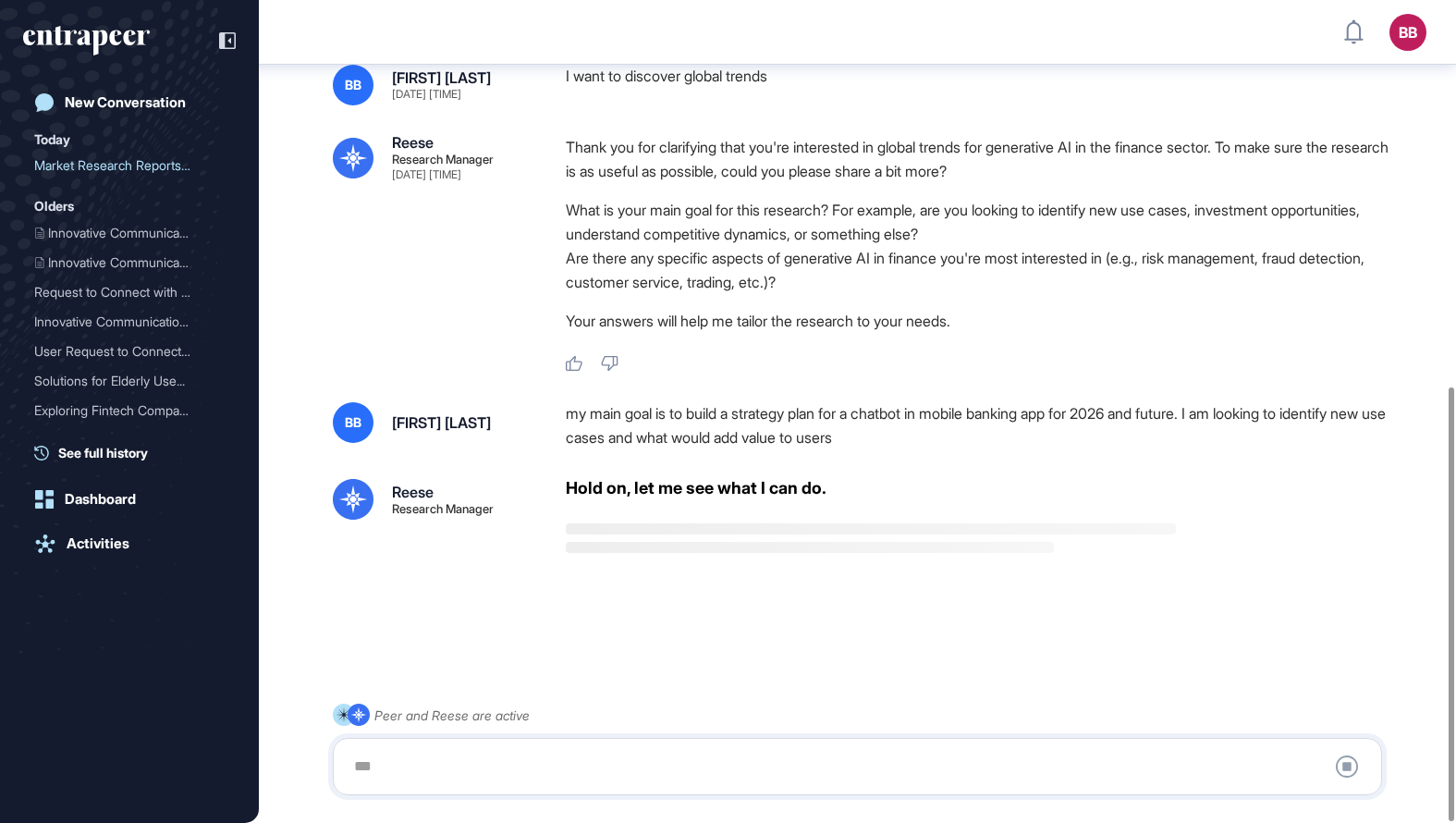 scroll, scrollTop: 733, scrollLeft: 0, axis: vertical 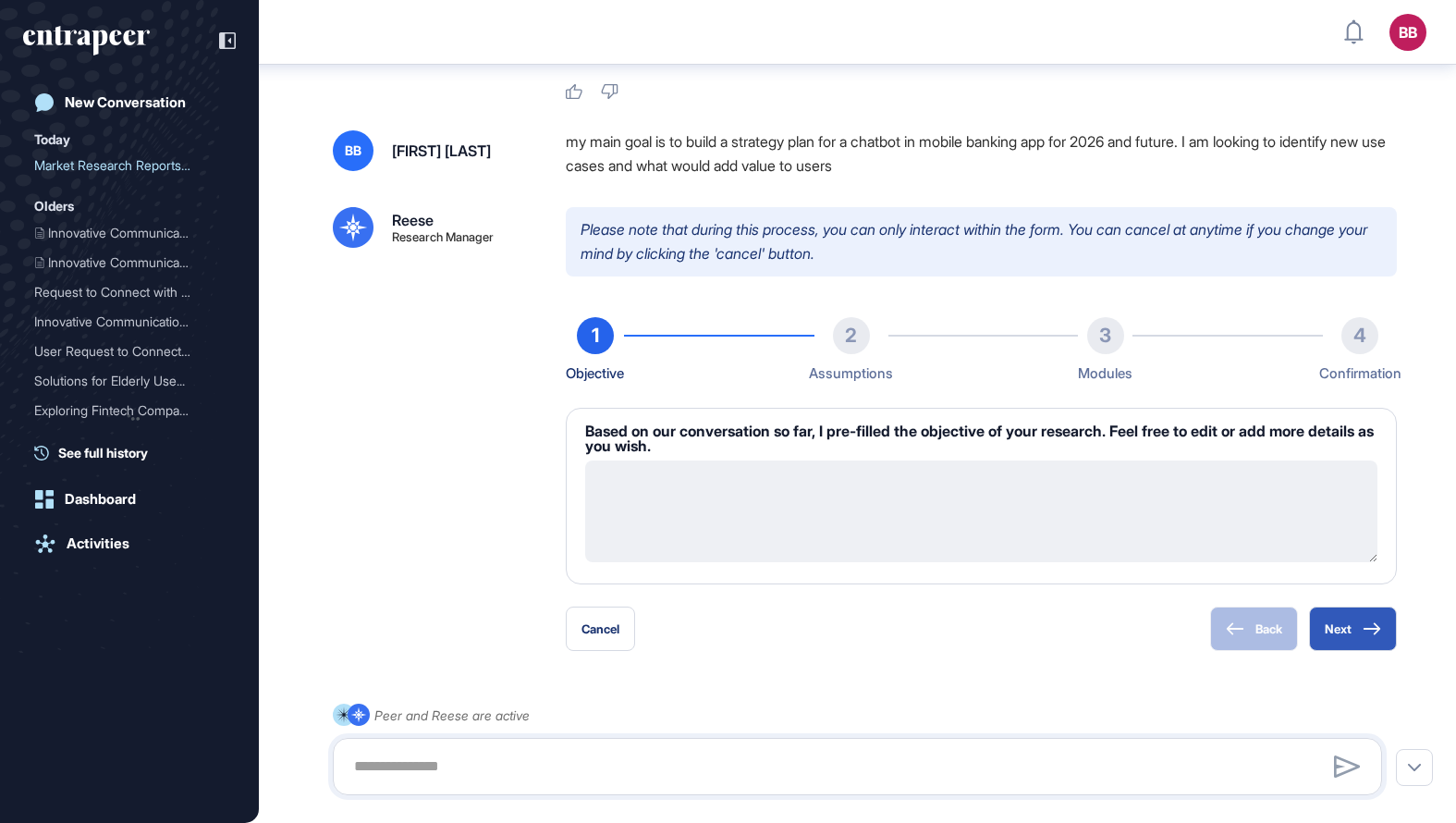 type on "**********" 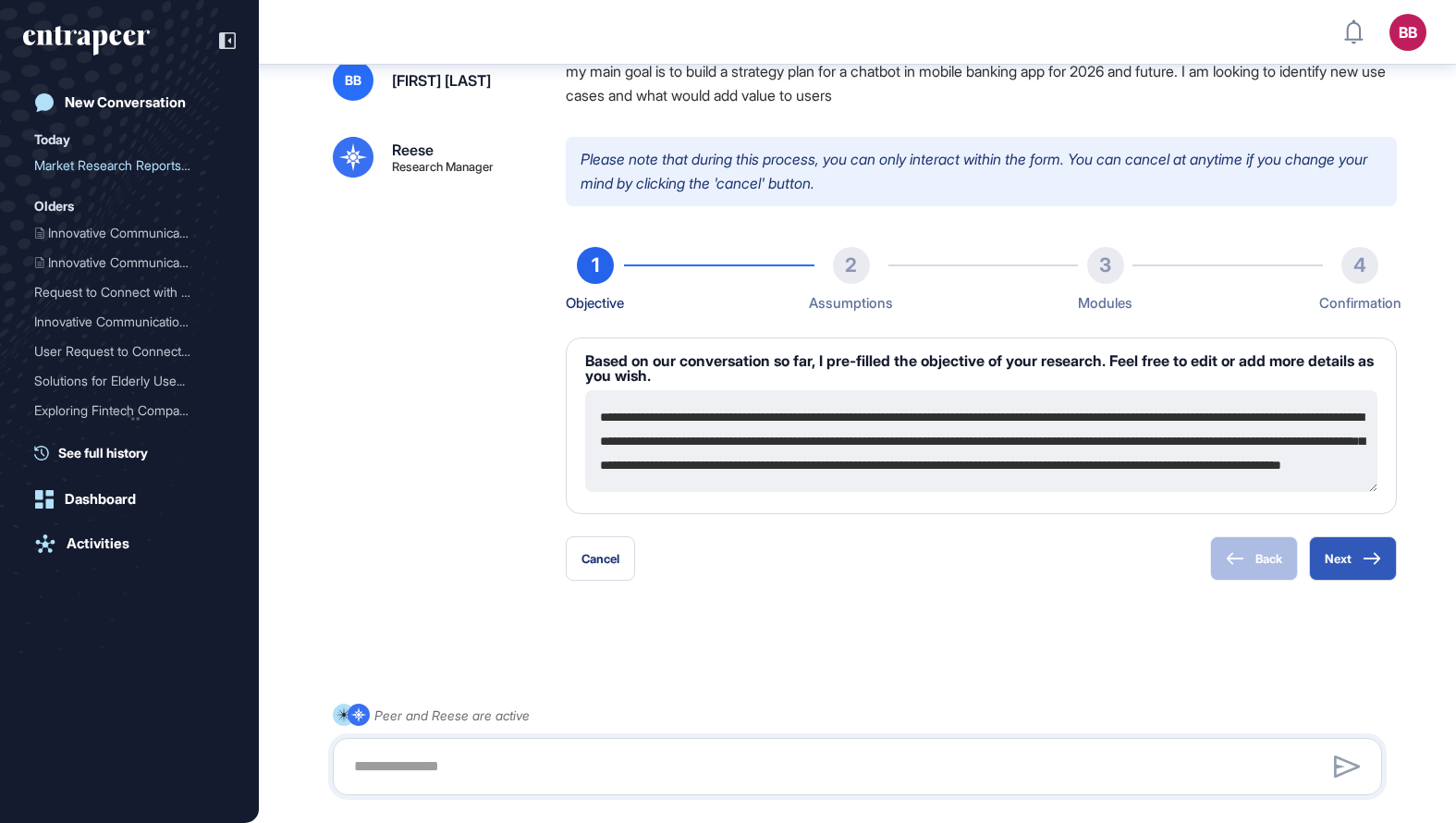 scroll, scrollTop: 1096, scrollLeft: 0, axis: vertical 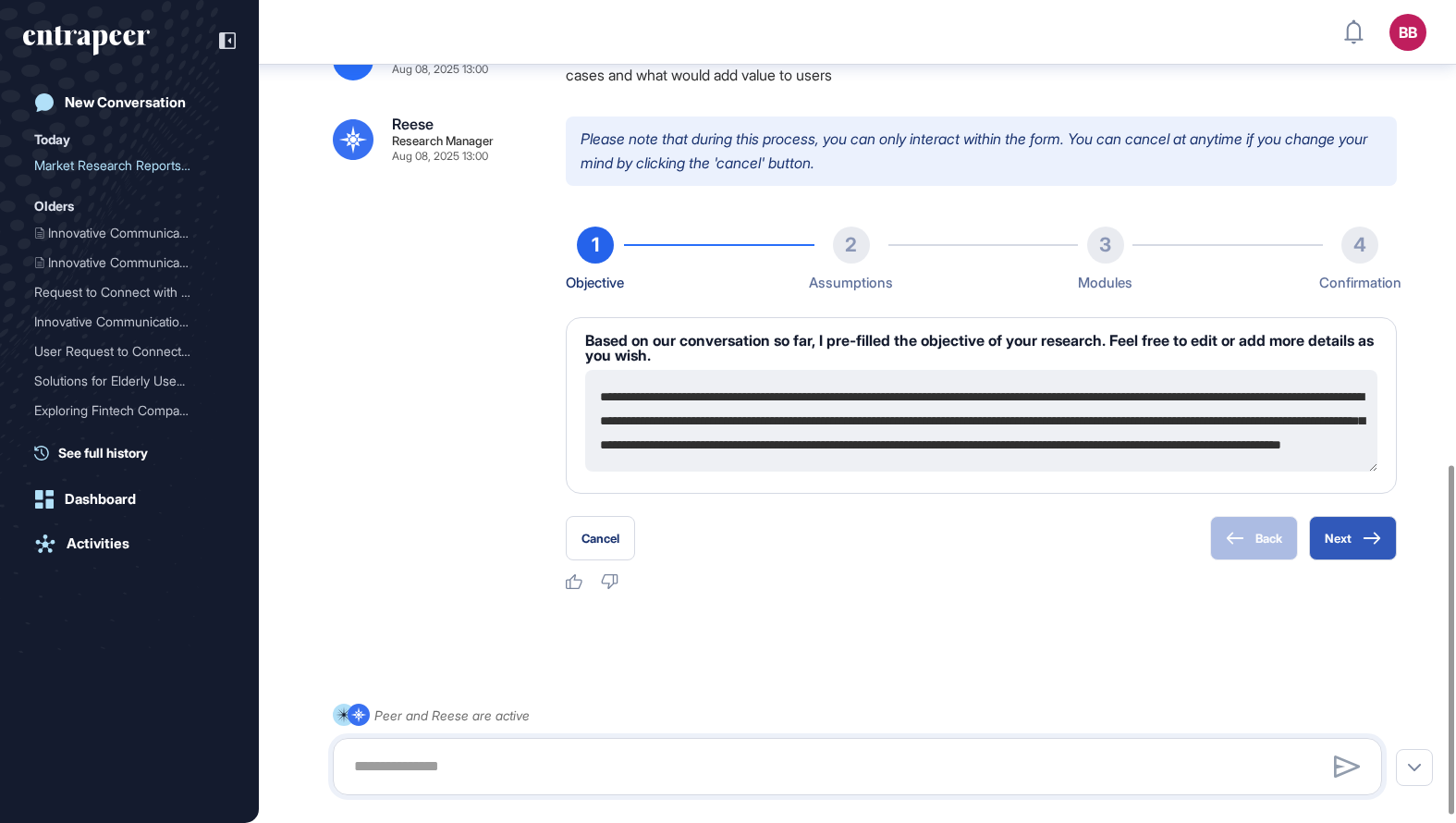 click on "**********" at bounding box center (981, 421) 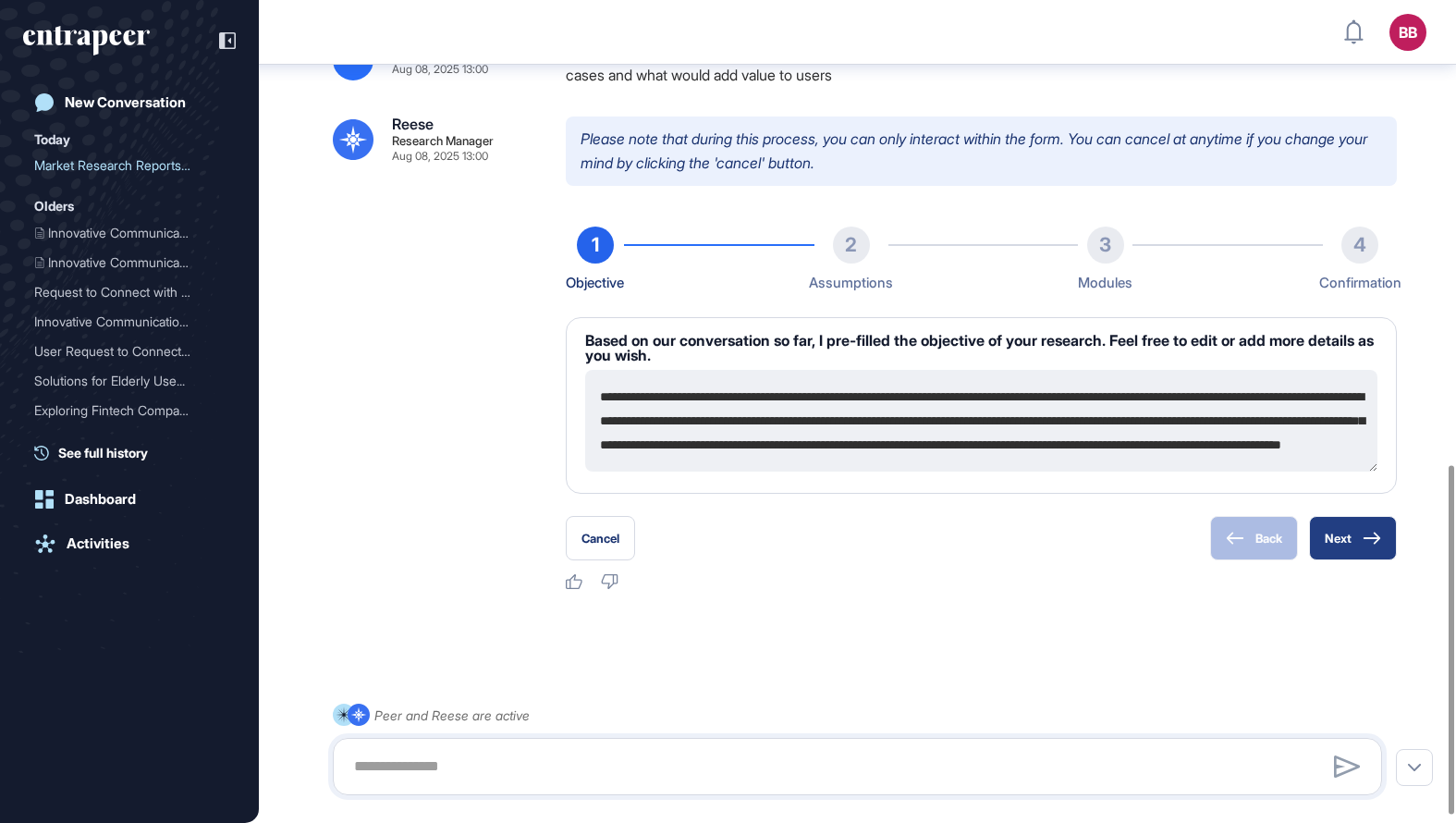 click on "Next" at bounding box center (1352, 538) 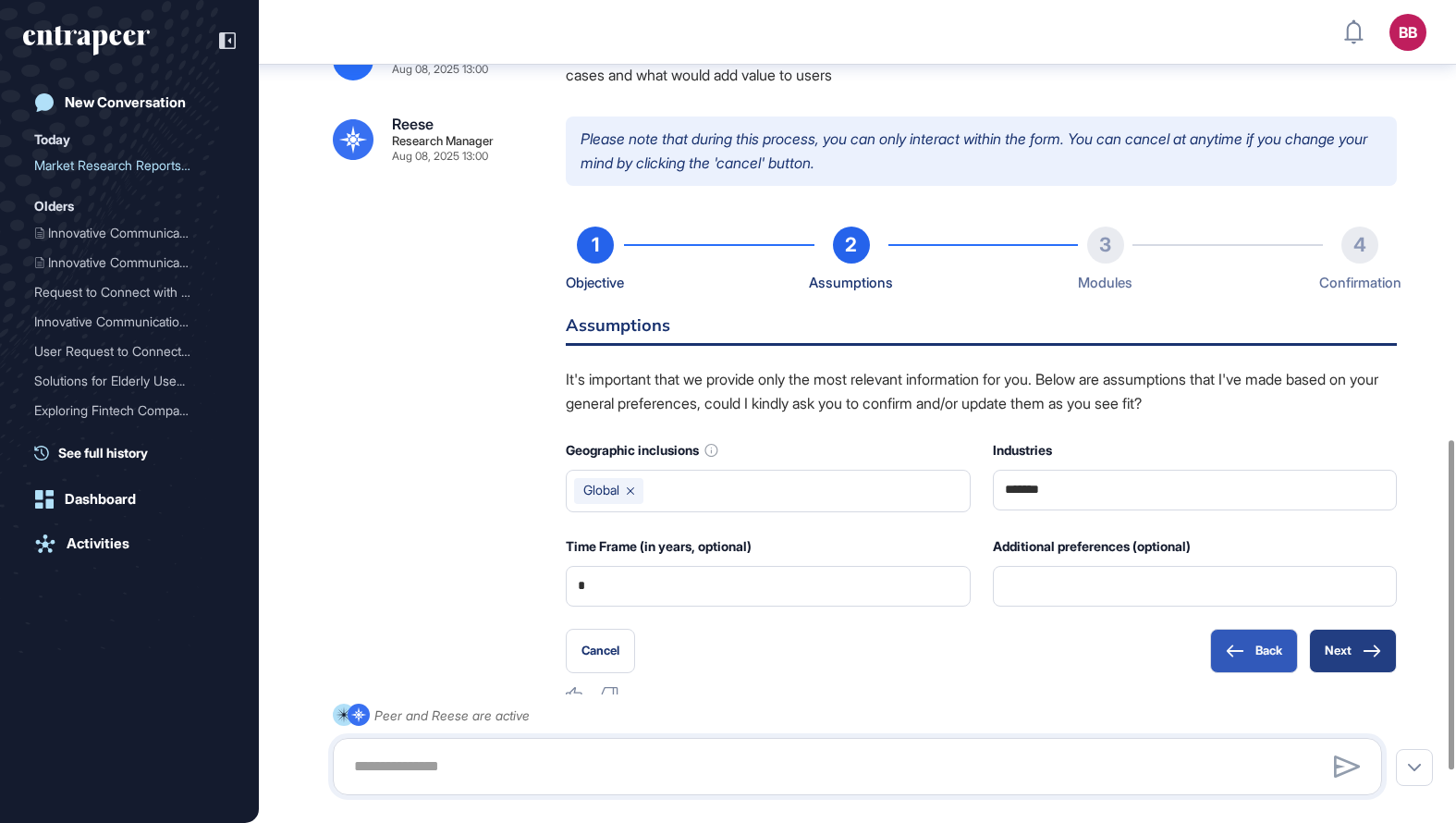 scroll, scrollTop: 1211, scrollLeft: 0, axis: vertical 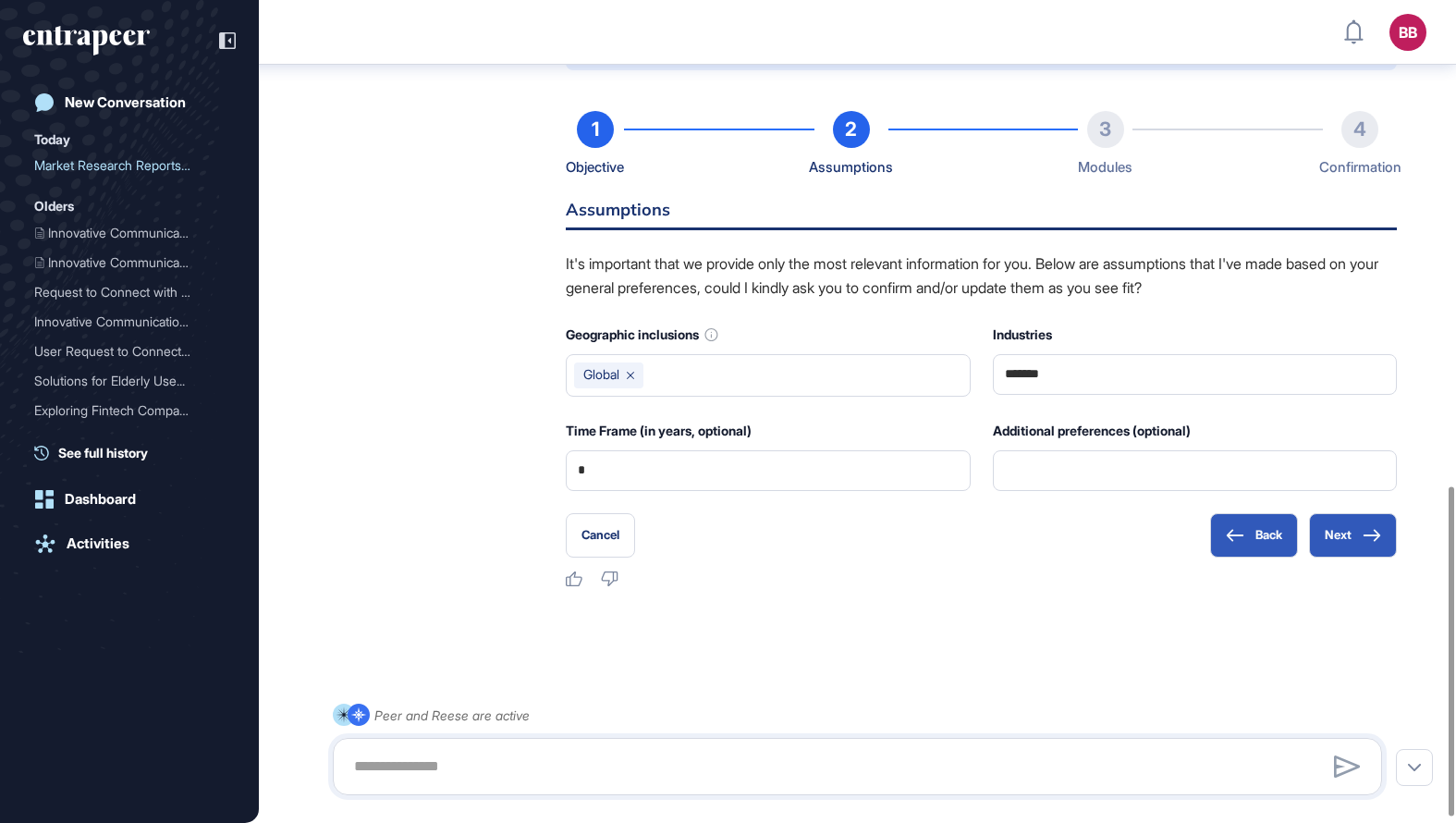 click on "Please note that during this process, you can only interact within the form. You can cancel at anytime if you change your mind by clicking the 'cancel' button. 1 Objective 2 Assumptions 3 Modules 4 Confirmation Assumptions It's important that we provide only the most relevant information for you. Below are assumptions that I've made based on your general preferences, could I kindly ask you to confirm and/or update them as you see fit? Geographic inclusions Global Industries ******* Time Frame (in years, optional) * Additional preferences (optional) Cancel Back Next Like Dislike" 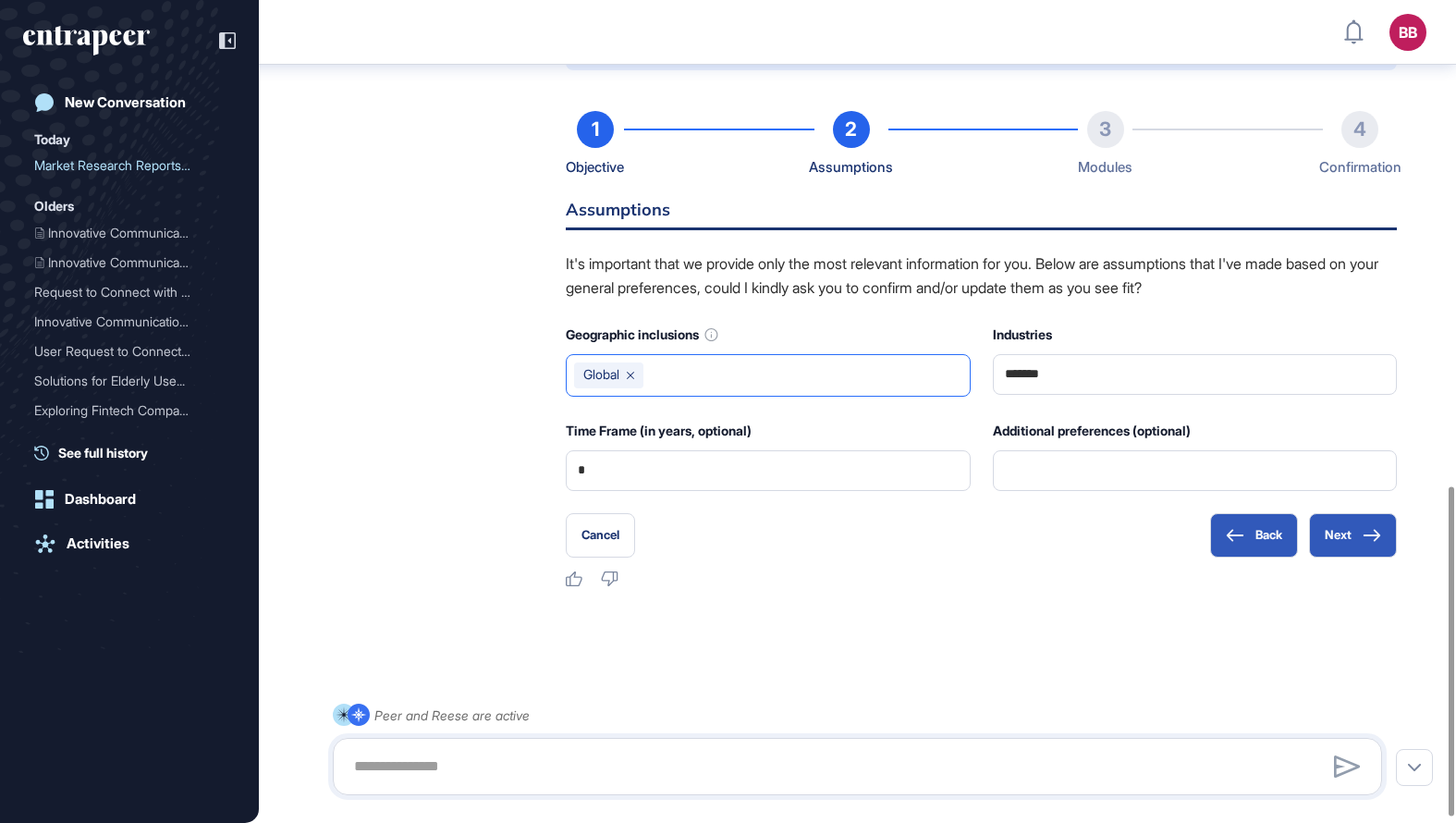 click 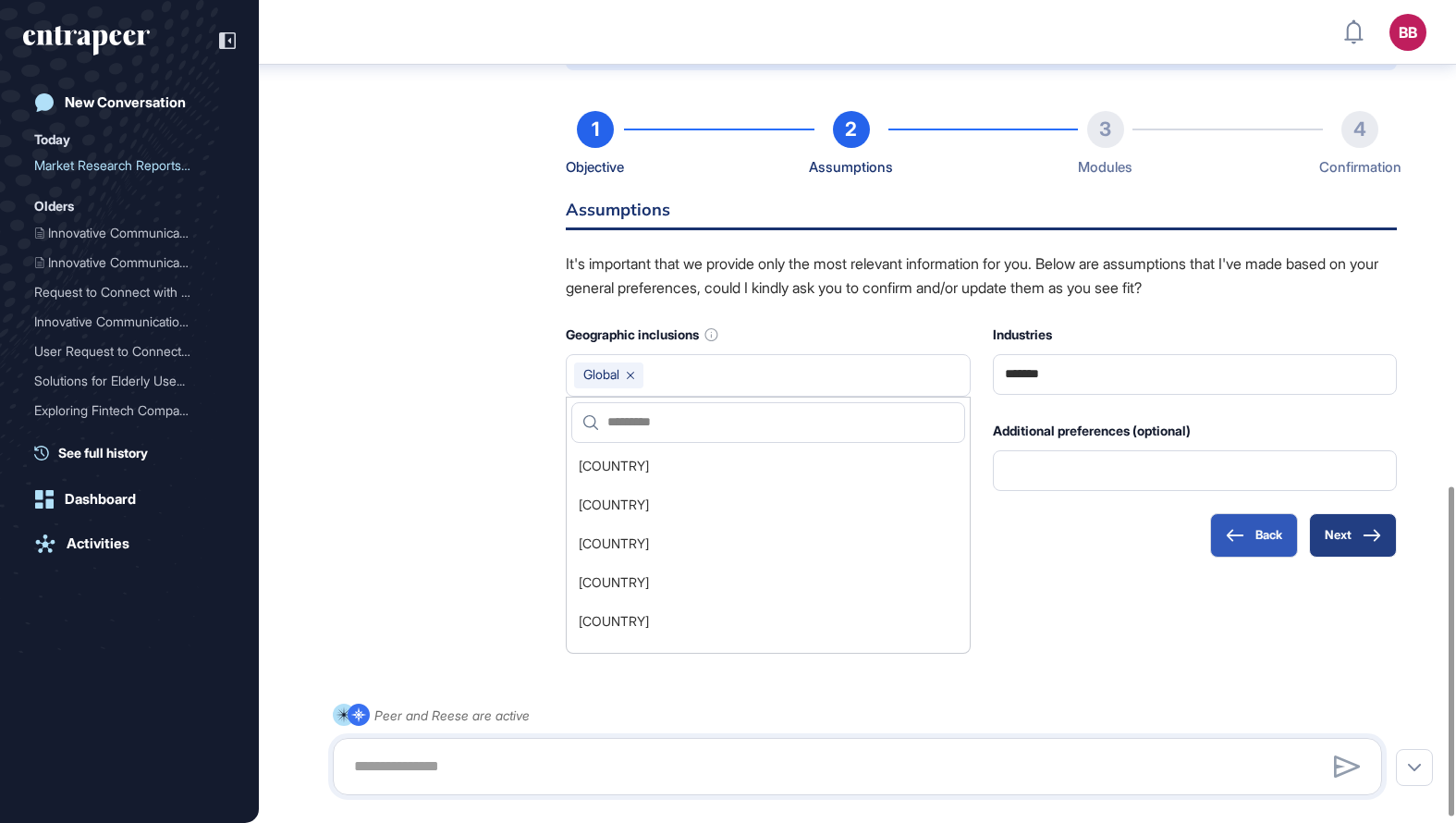 click 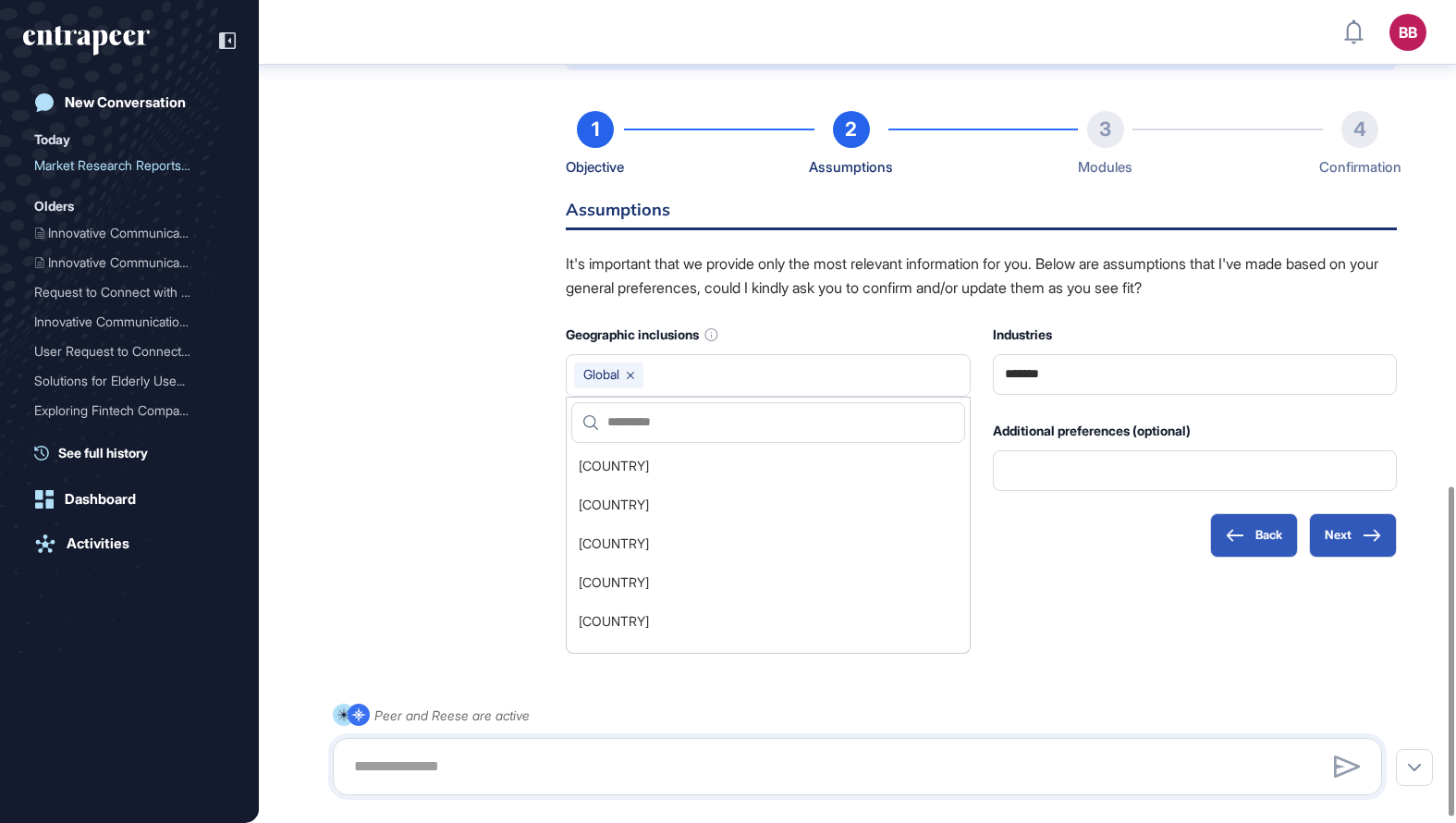 scroll, scrollTop: 1104, scrollLeft: 0, axis: vertical 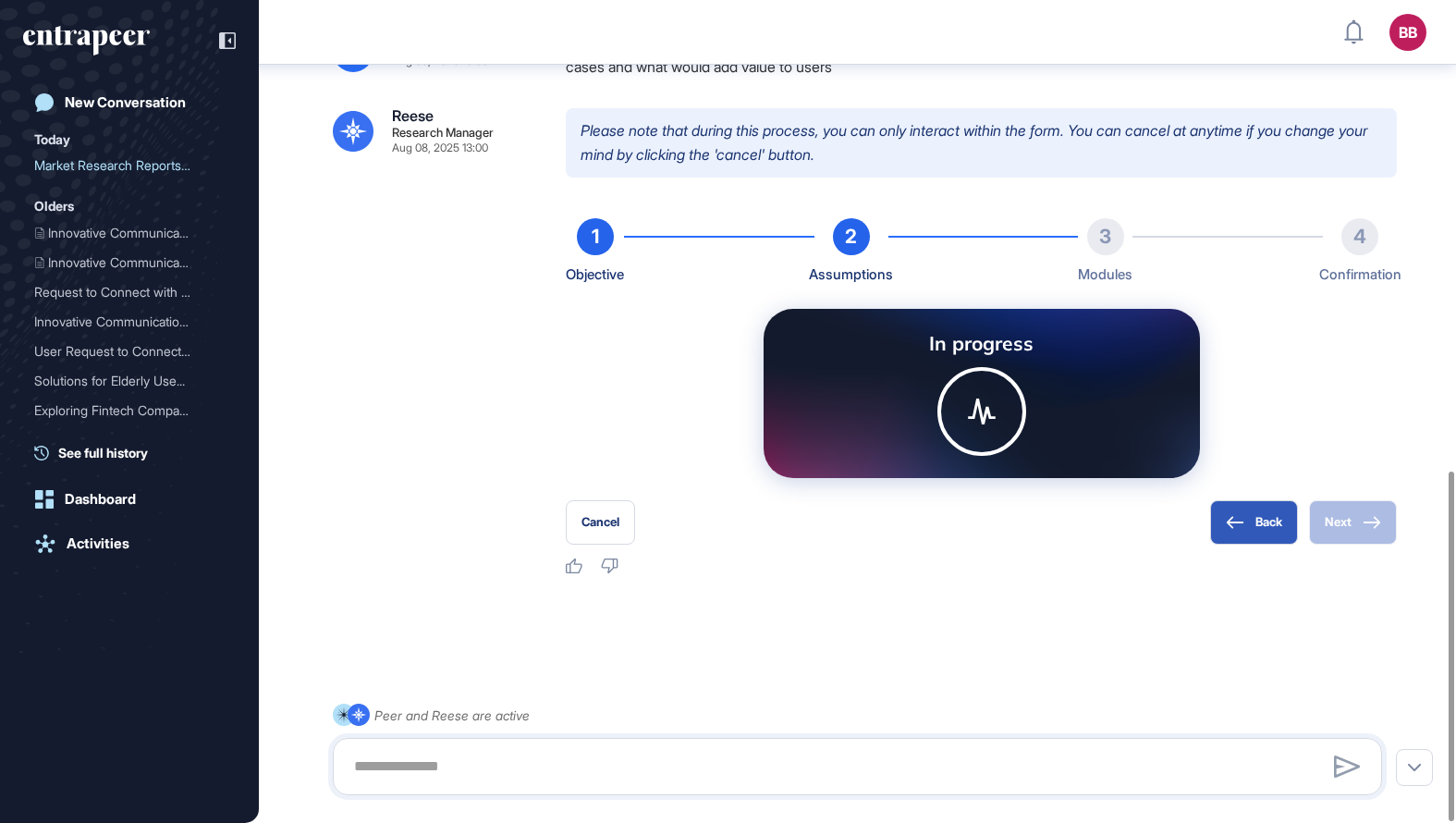 click 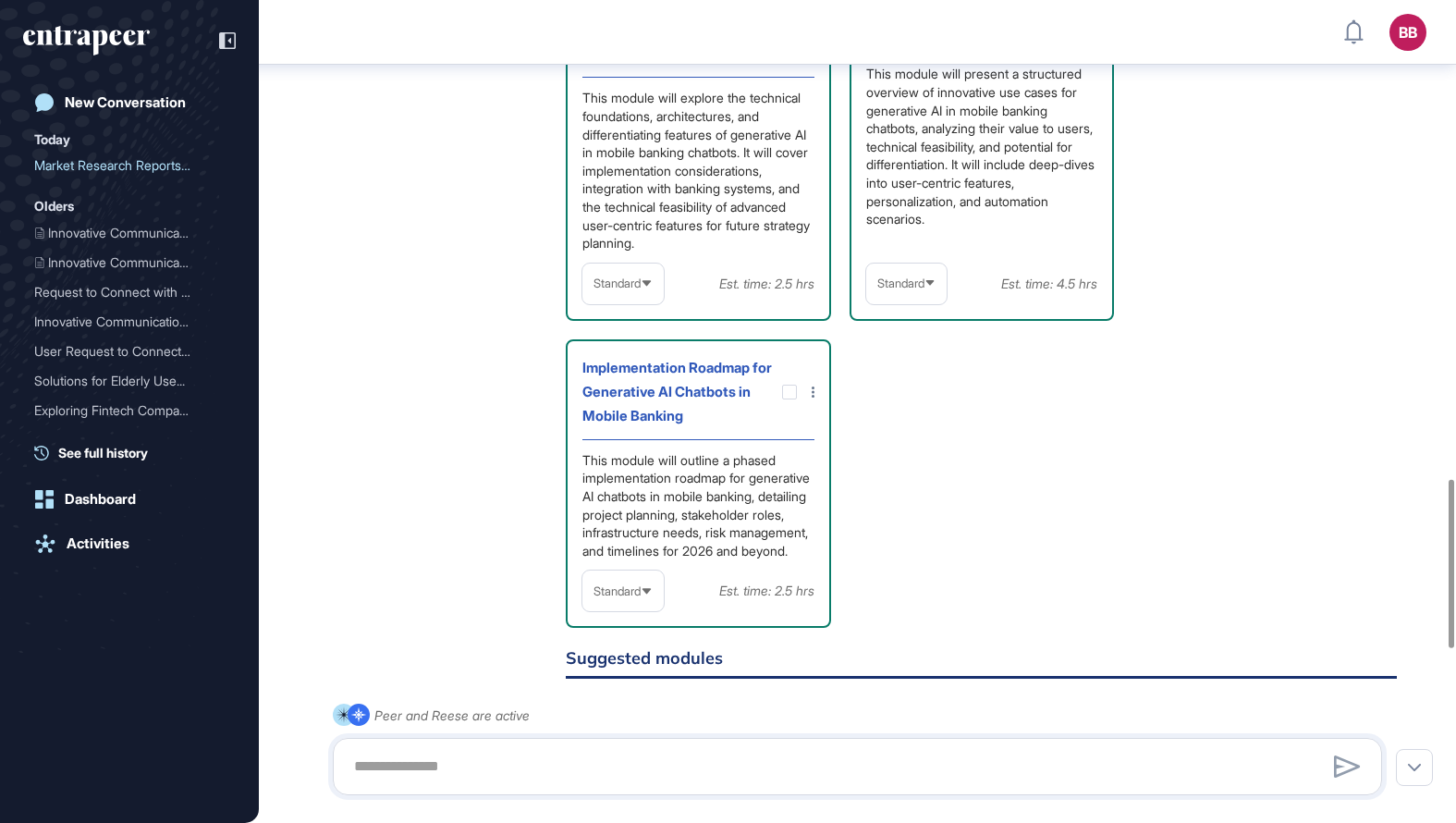 scroll, scrollTop: 2710, scrollLeft: 0, axis: vertical 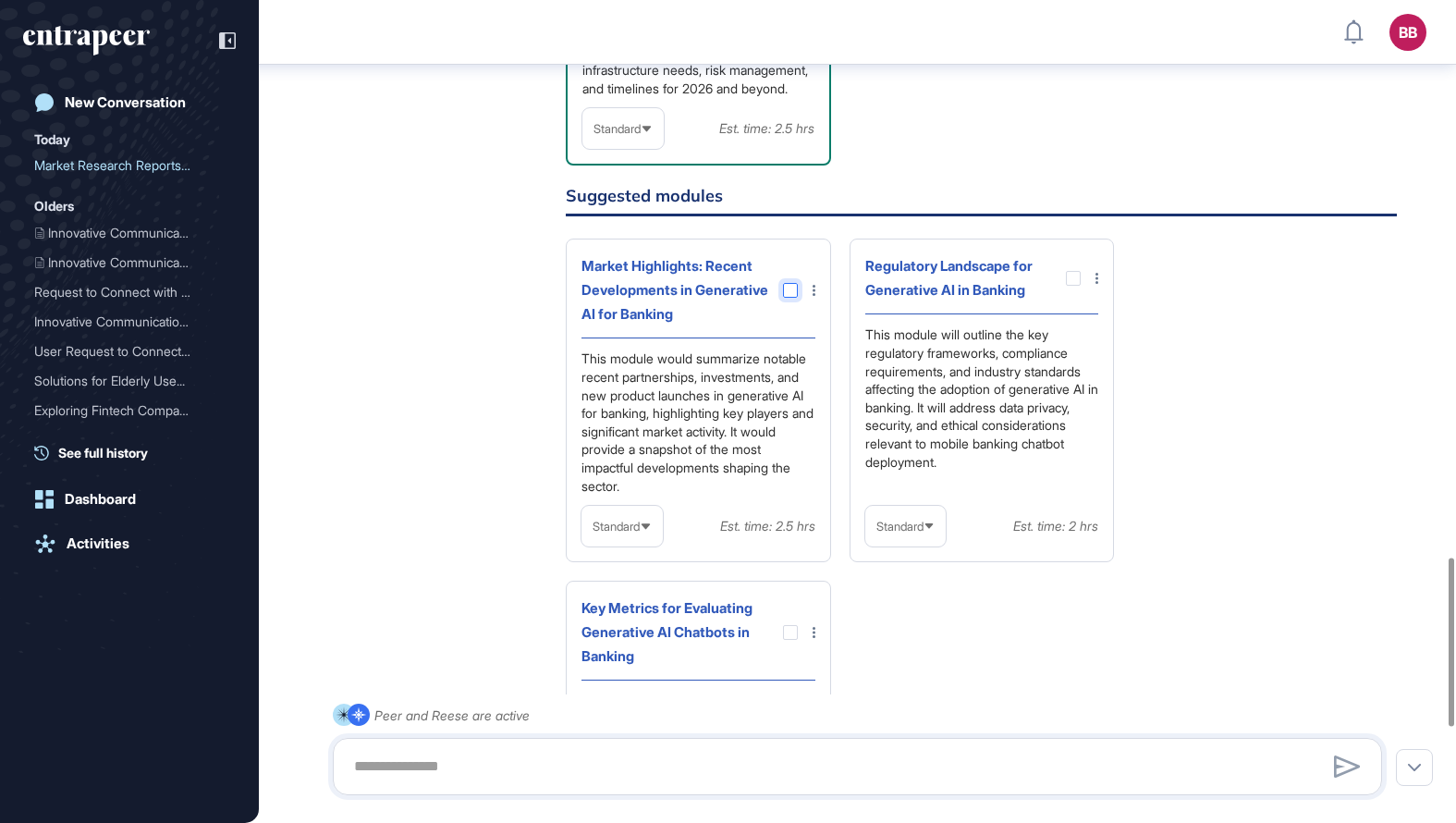 click at bounding box center [790, 290] 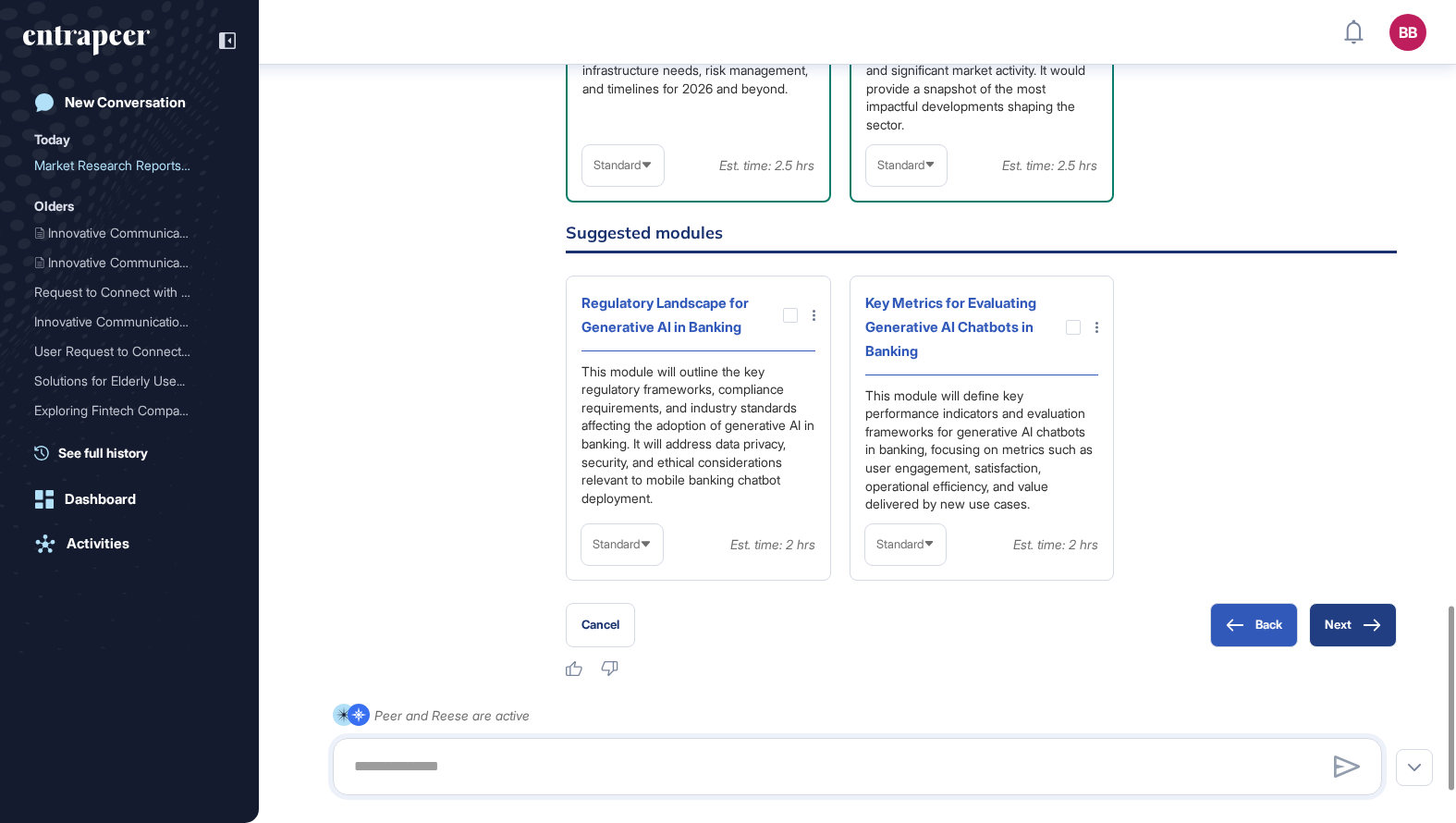 click on "Next" at bounding box center [1352, 625] 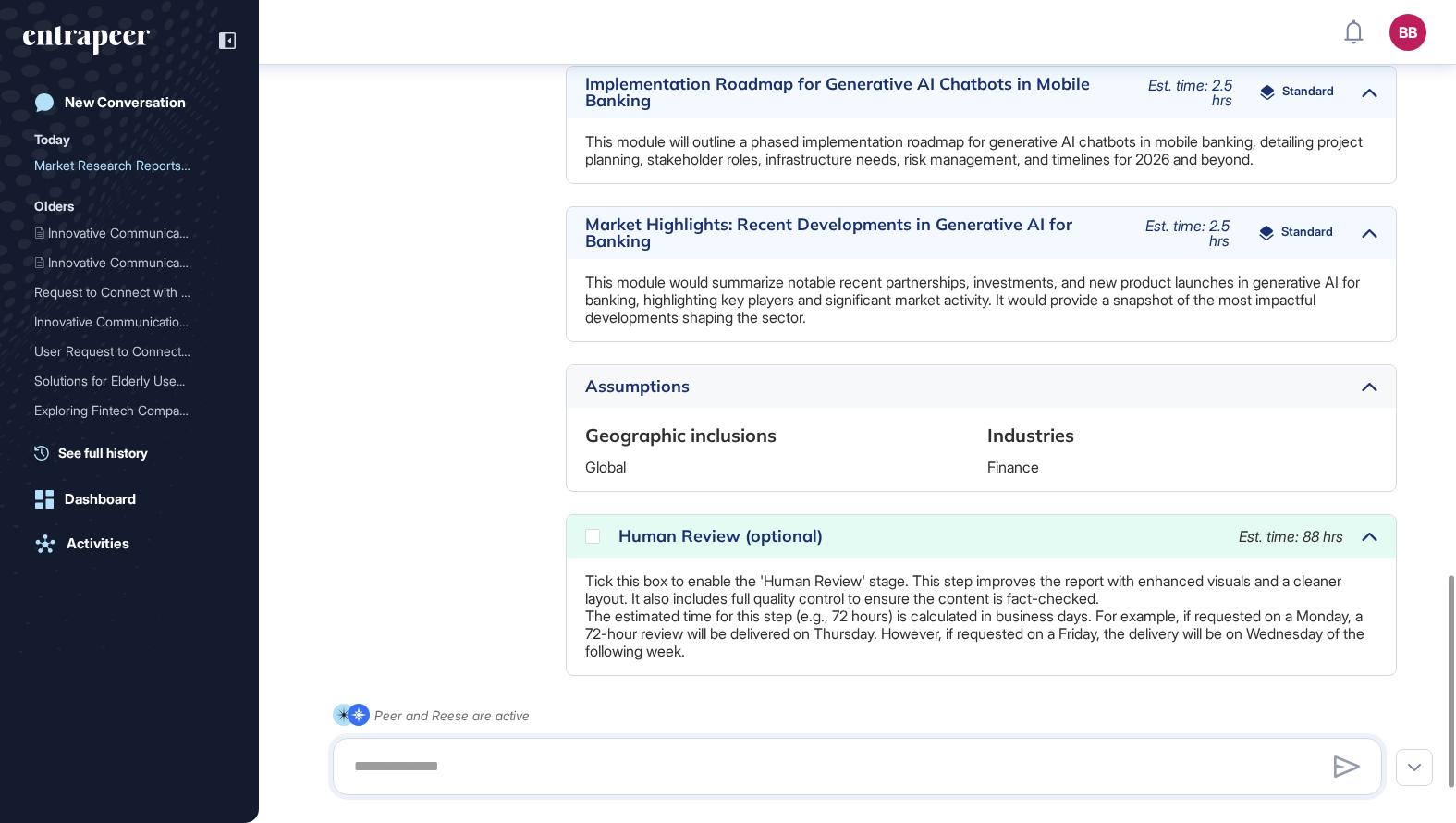 scroll, scrollTop: 2361, scrollLeft: 0, axis: vertical 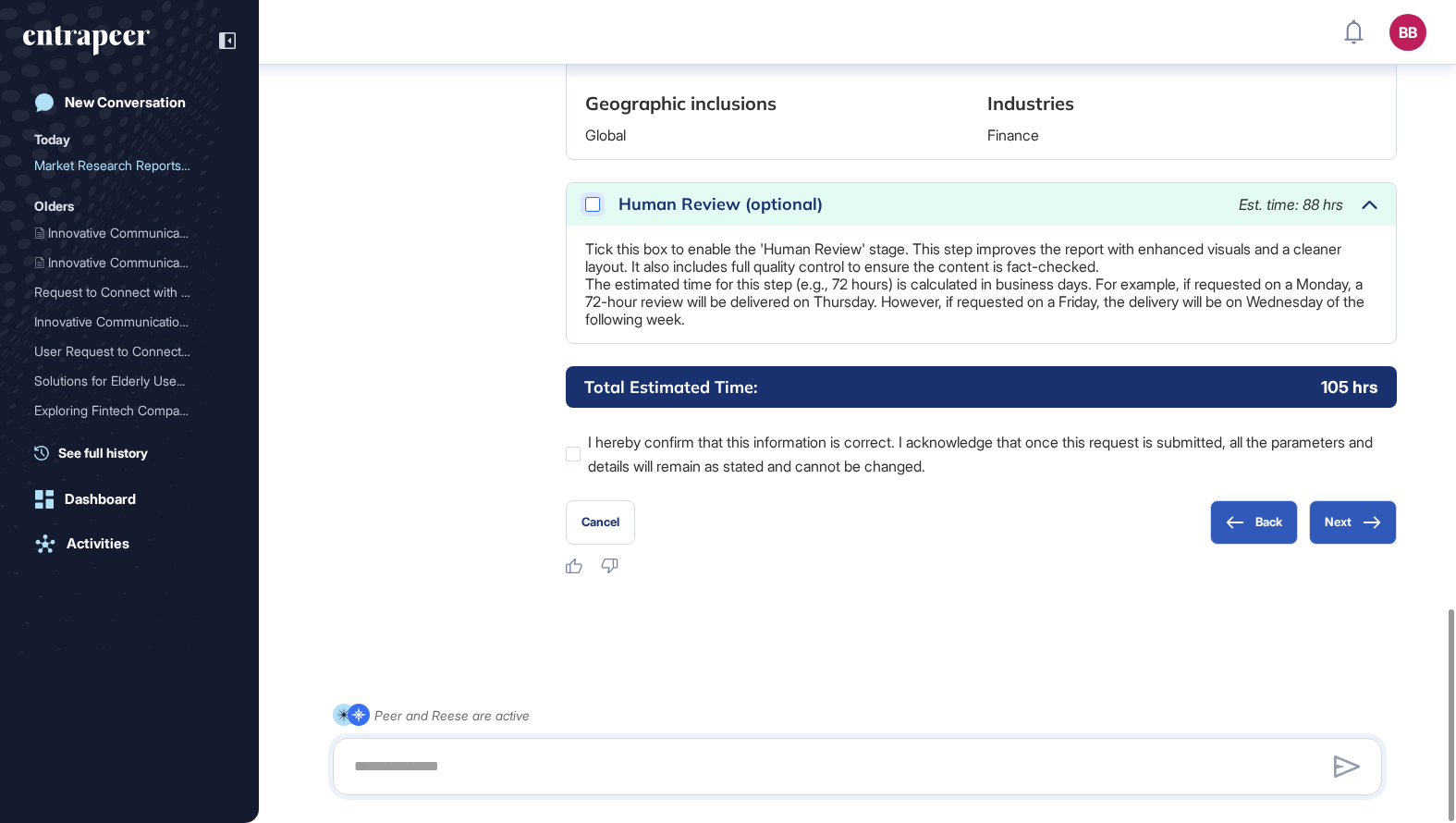 click 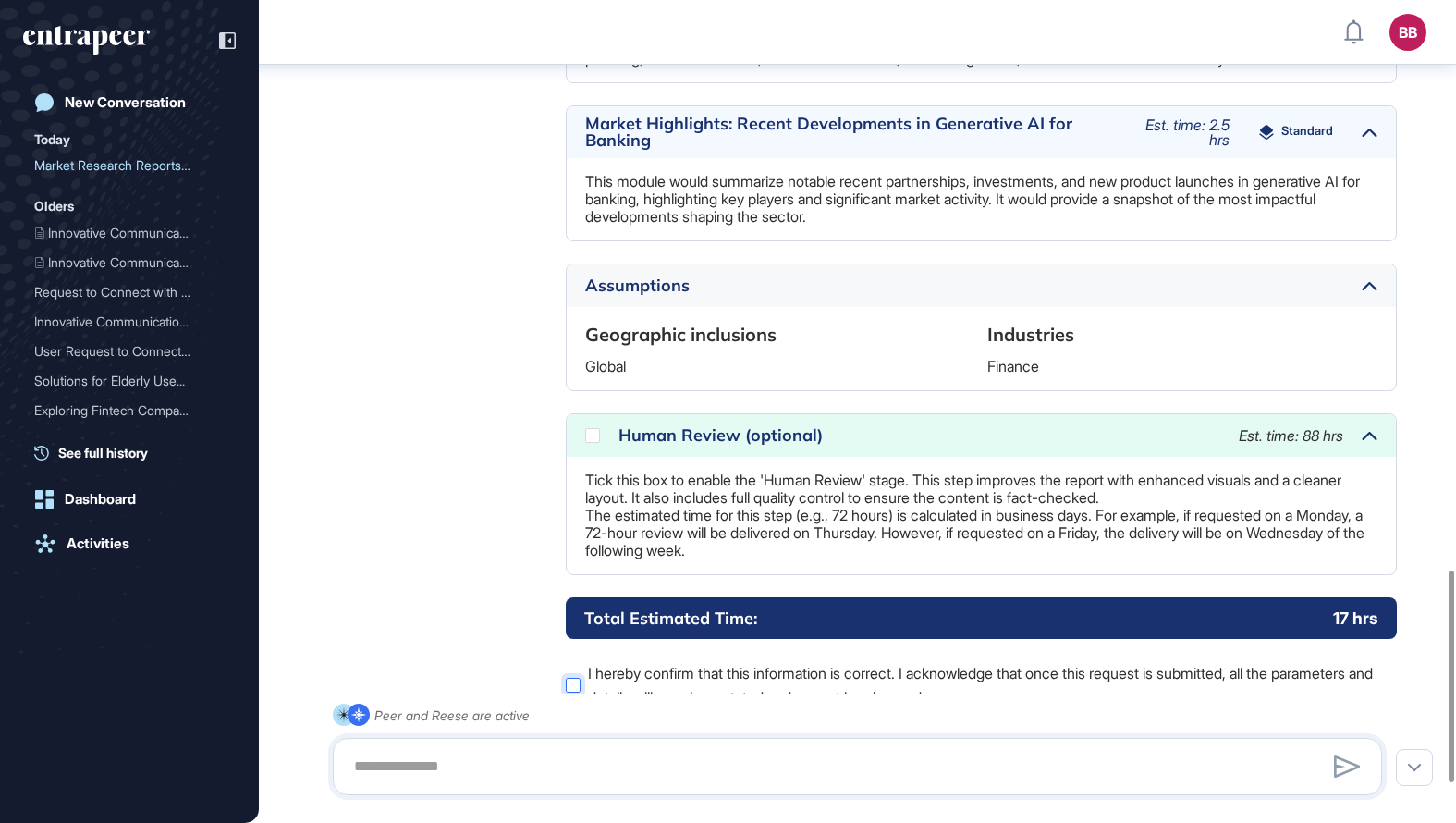 scroll, scrollTop: 2361, scrollLeft: 0, axis: vertical 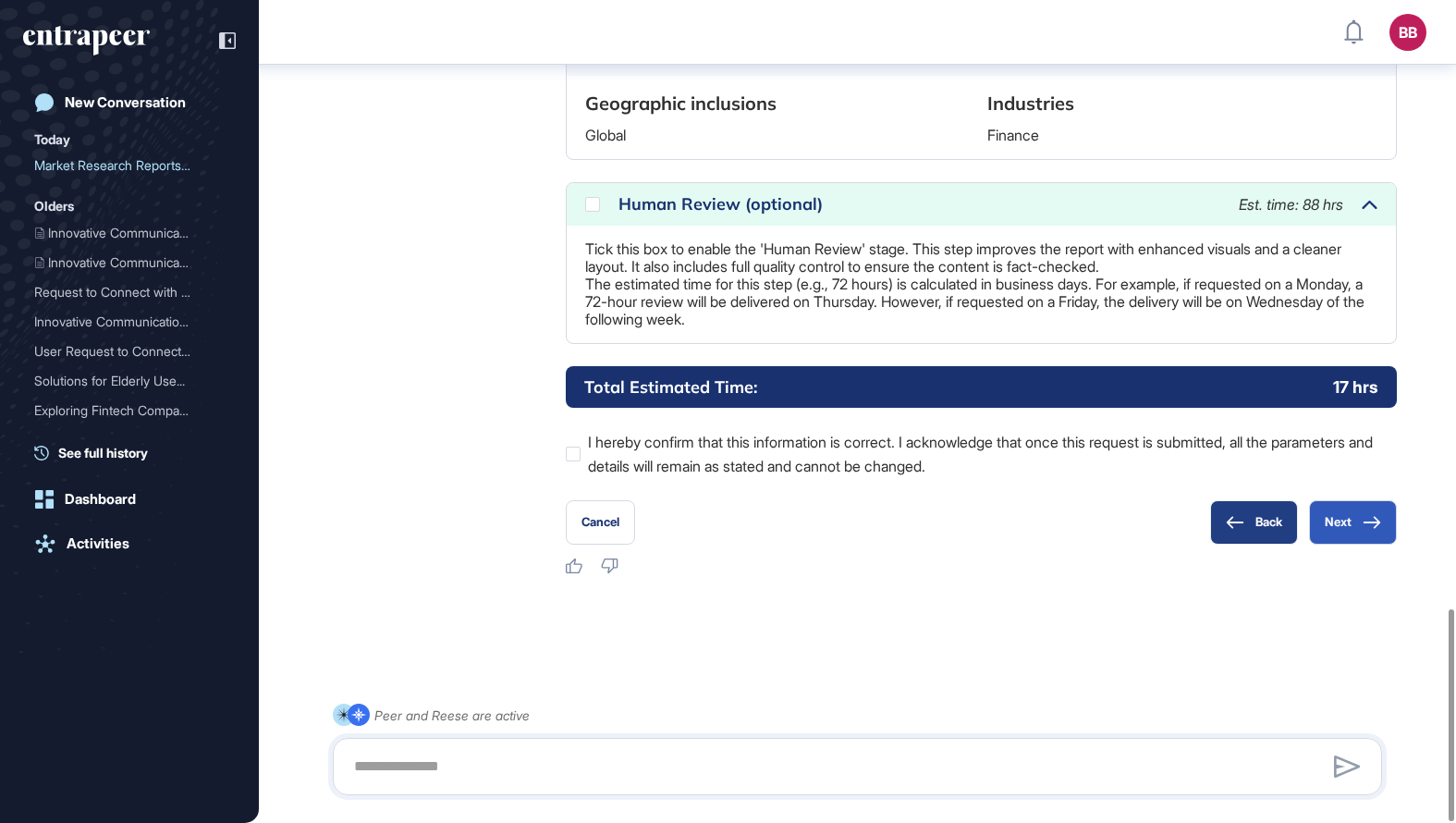 click on "Back" at bounding box center [1254, 522] 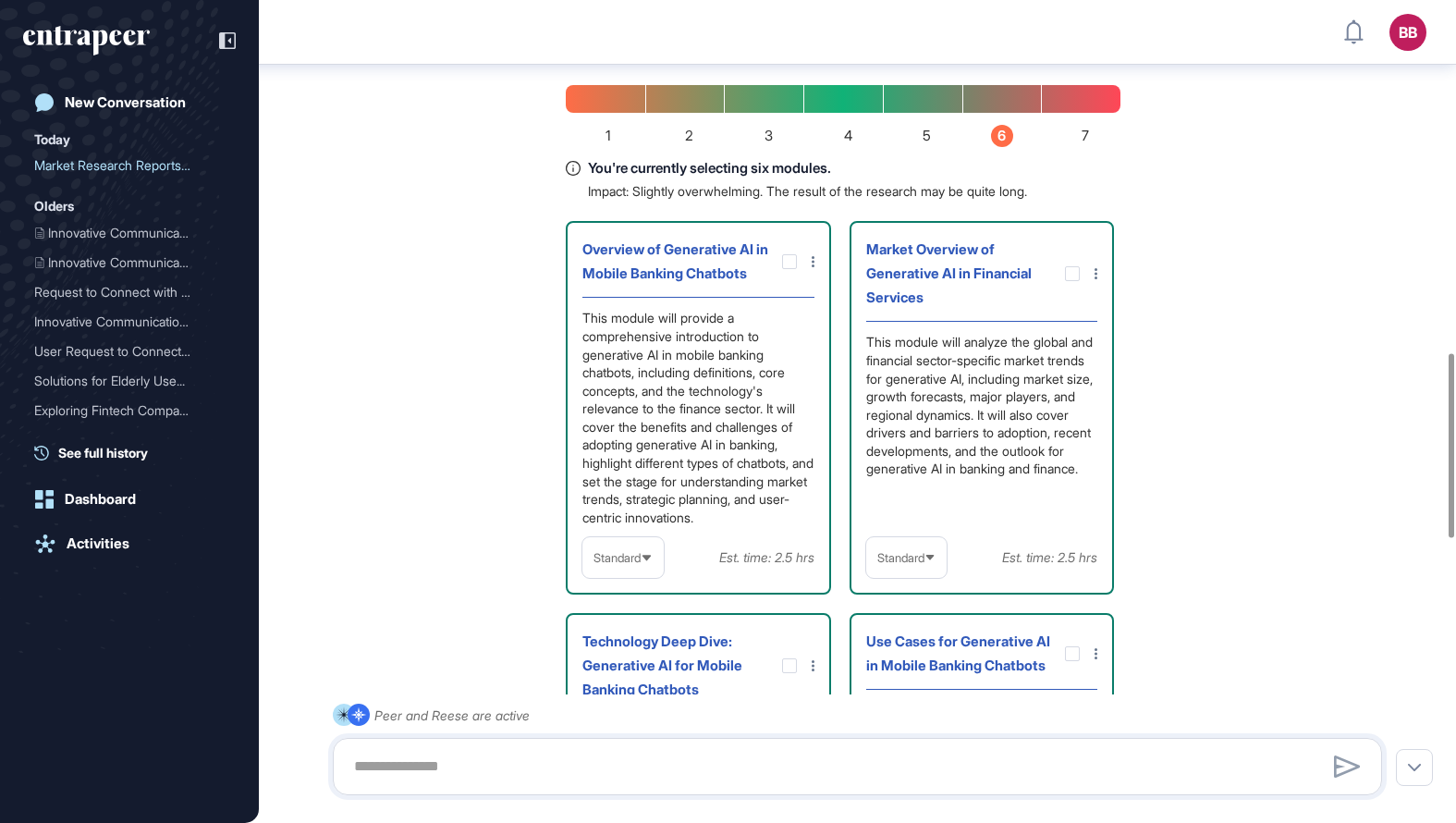 scroll, scrollTop: 1578, scrollLeft: 0, axis: vertical 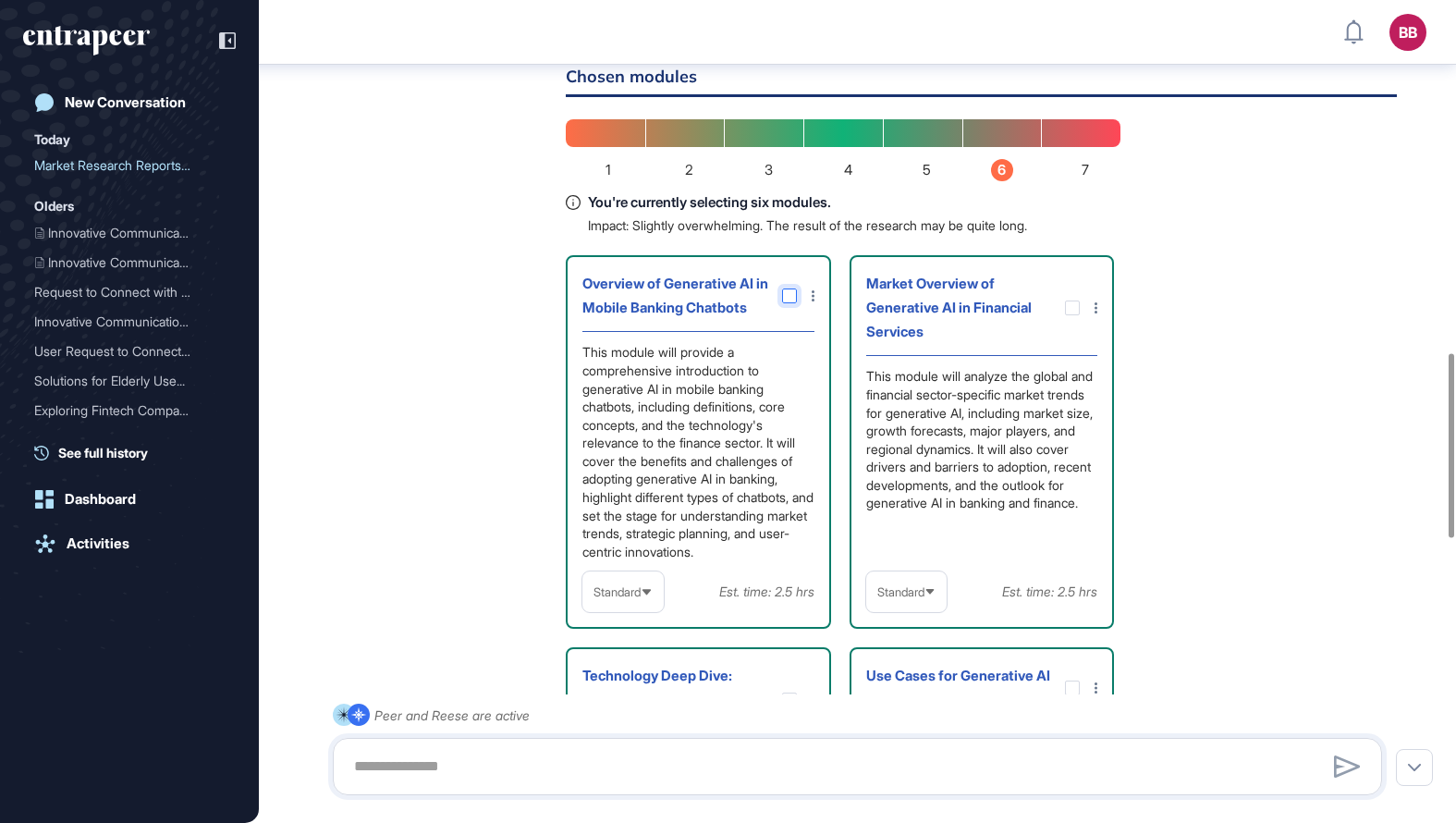 click 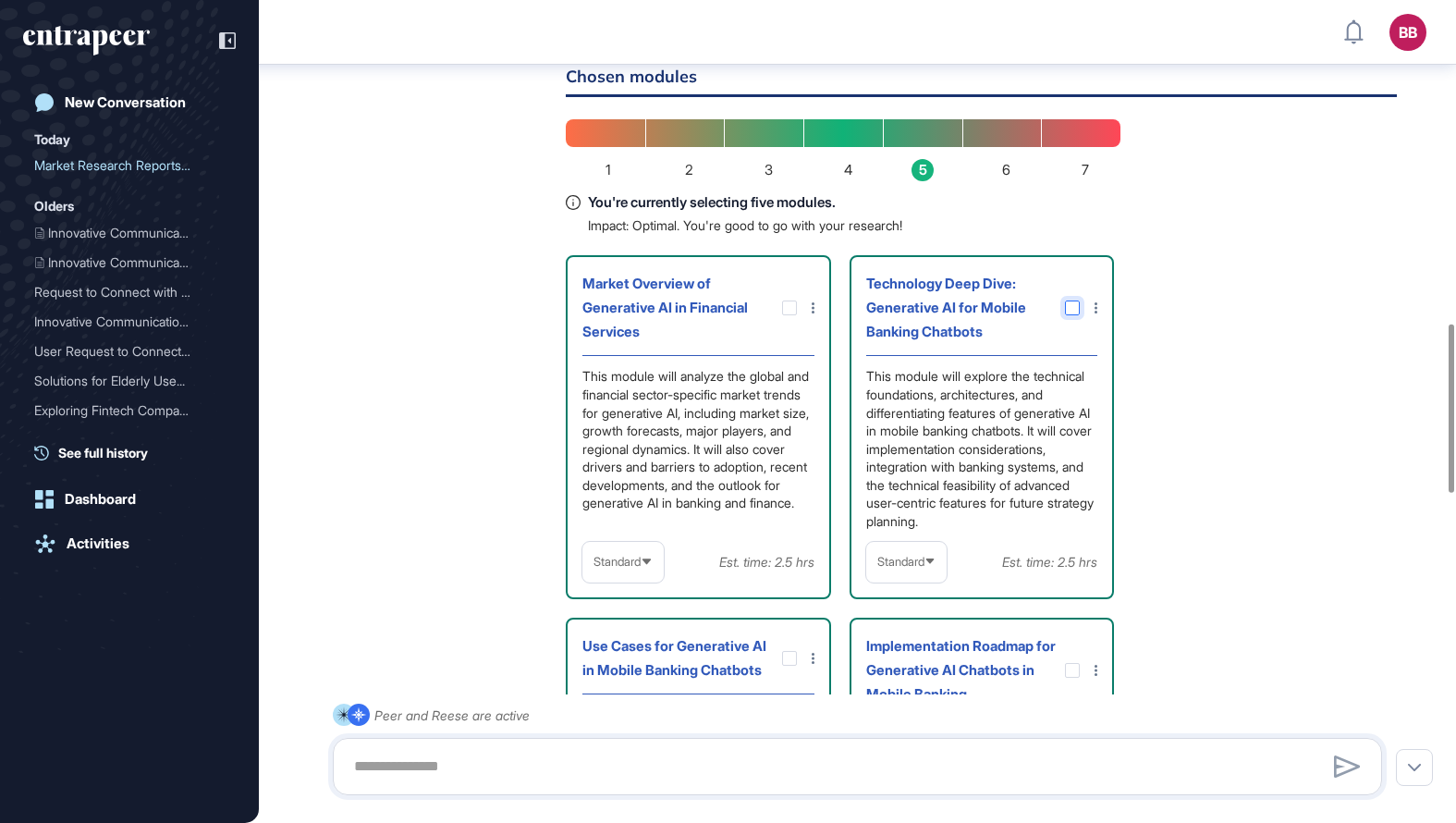 click at bounding box center (1072, 308) 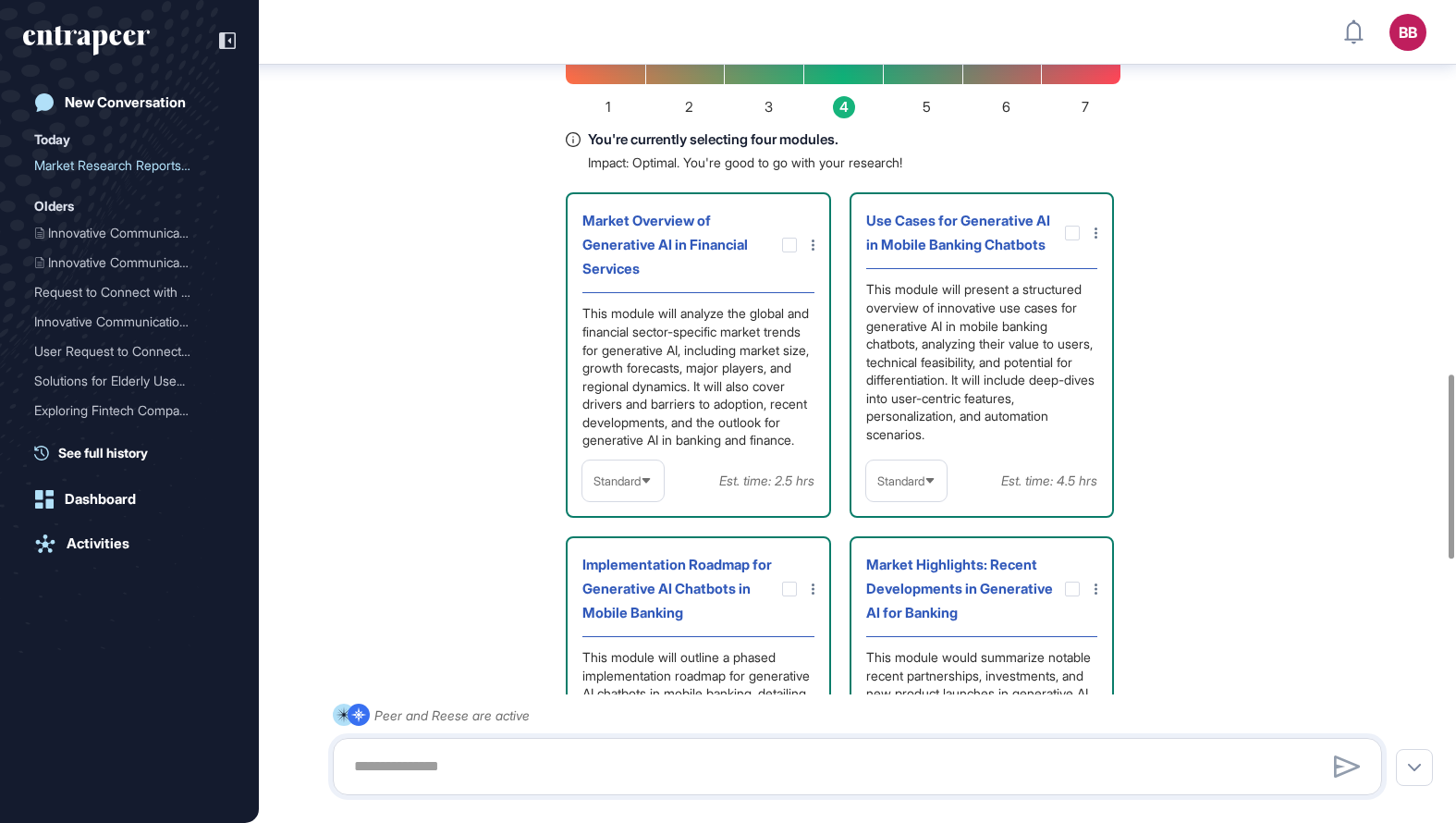 scroll, scrollTop: 1693, scrollLeft: 0, axis: vertical 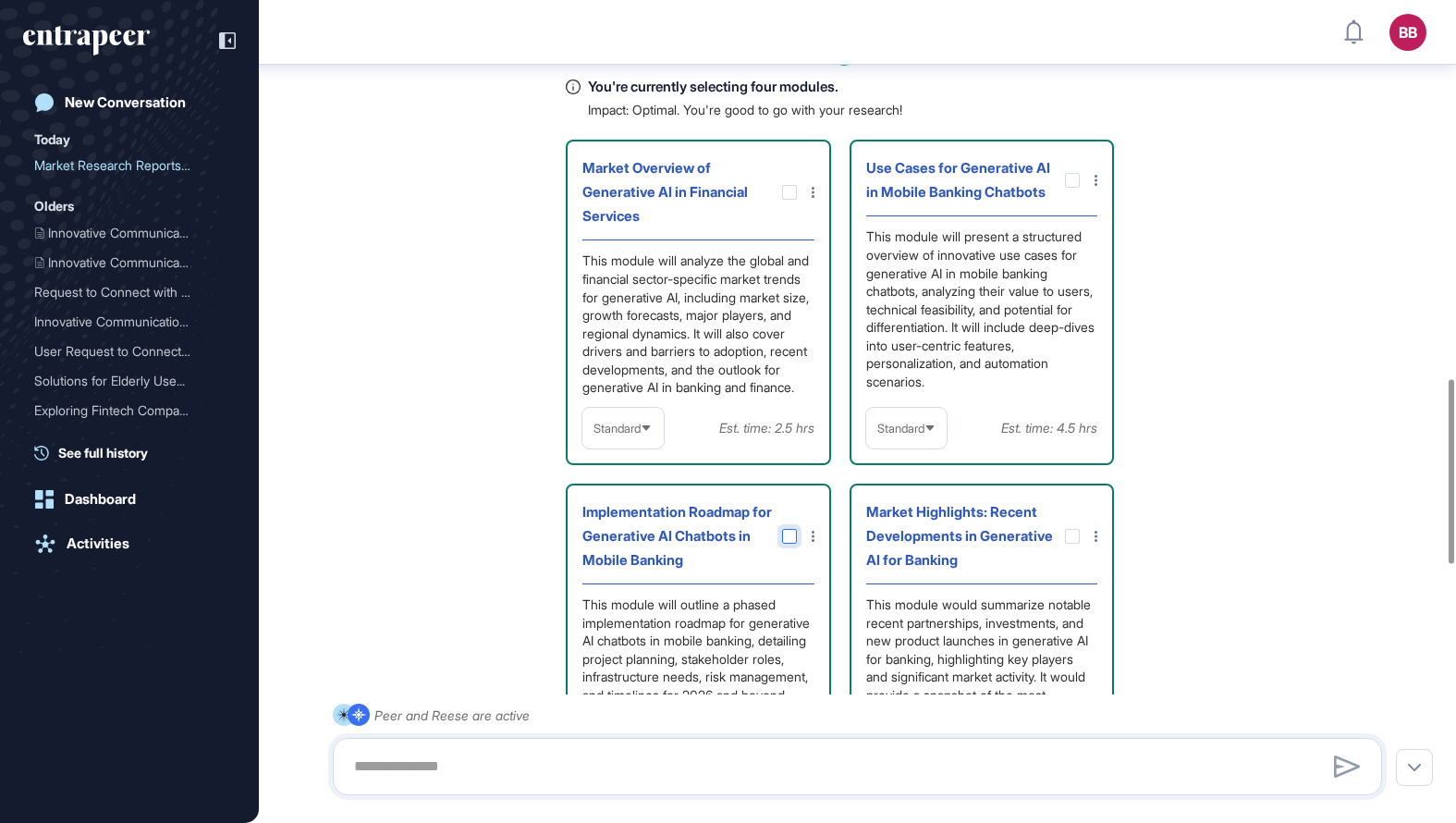 click 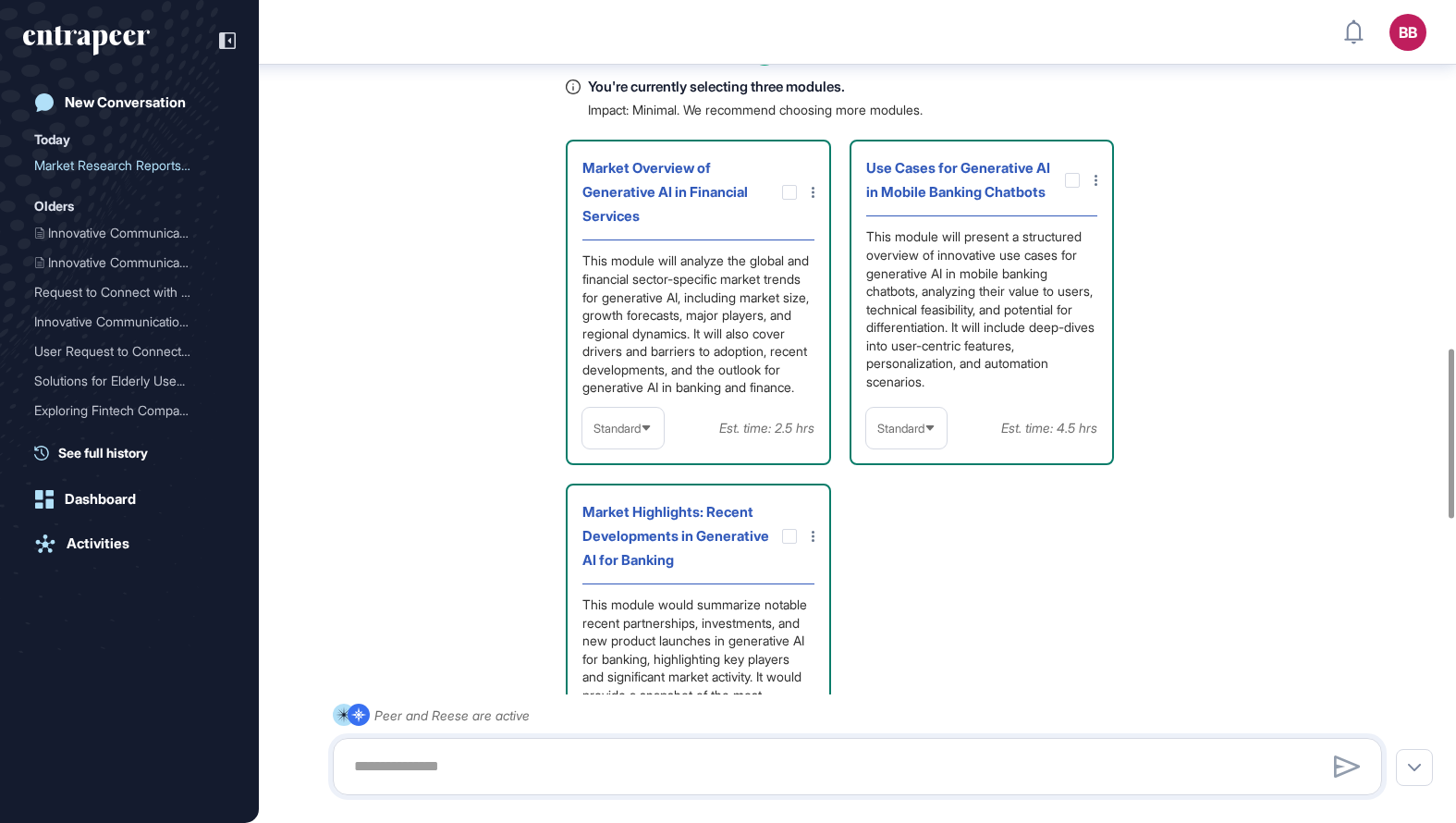 click at bounding box center [795, 192] 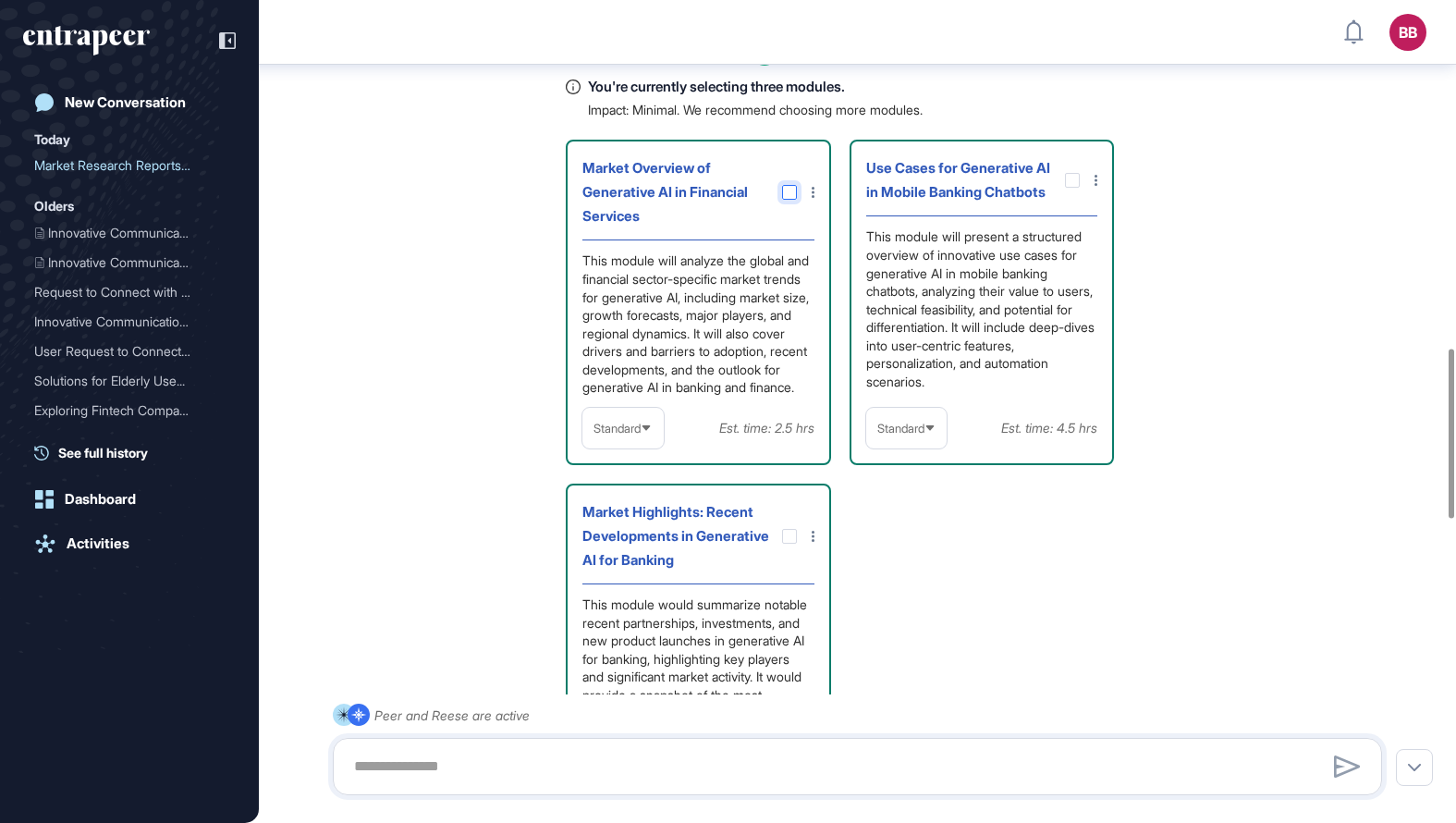 click 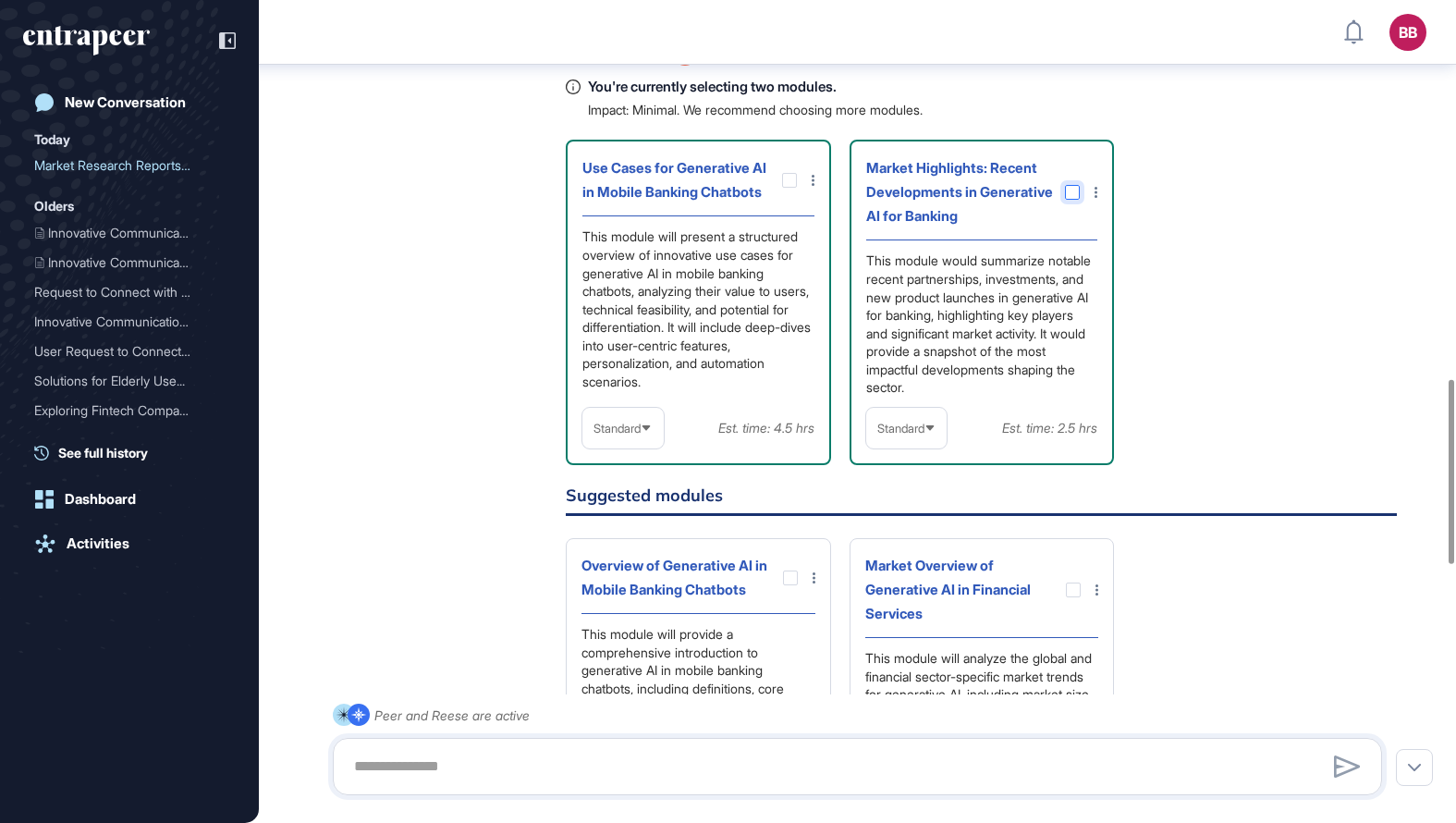 click 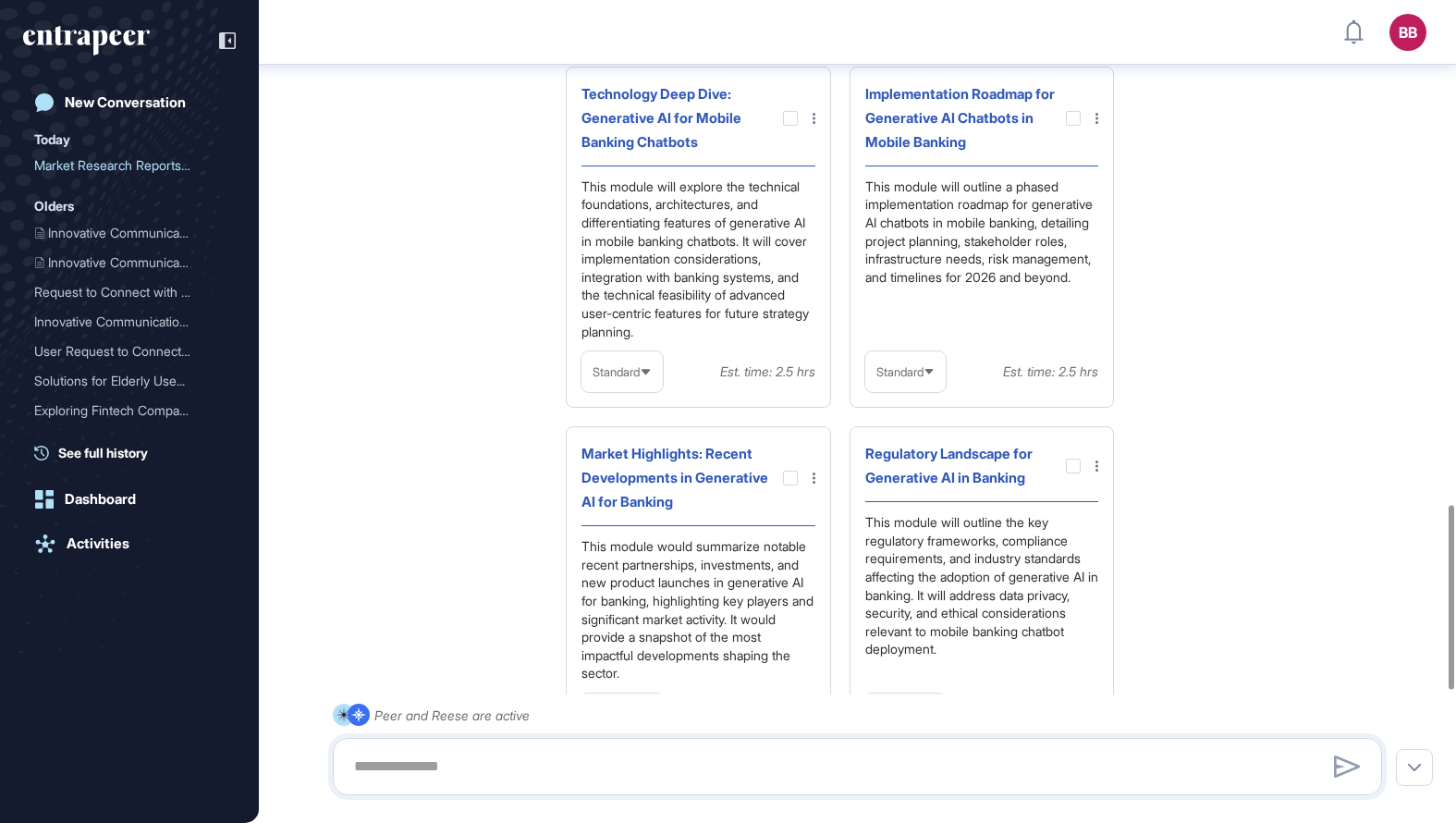 scroll, scrollTop: 2840, scrollLeft: 0, axis: vertical 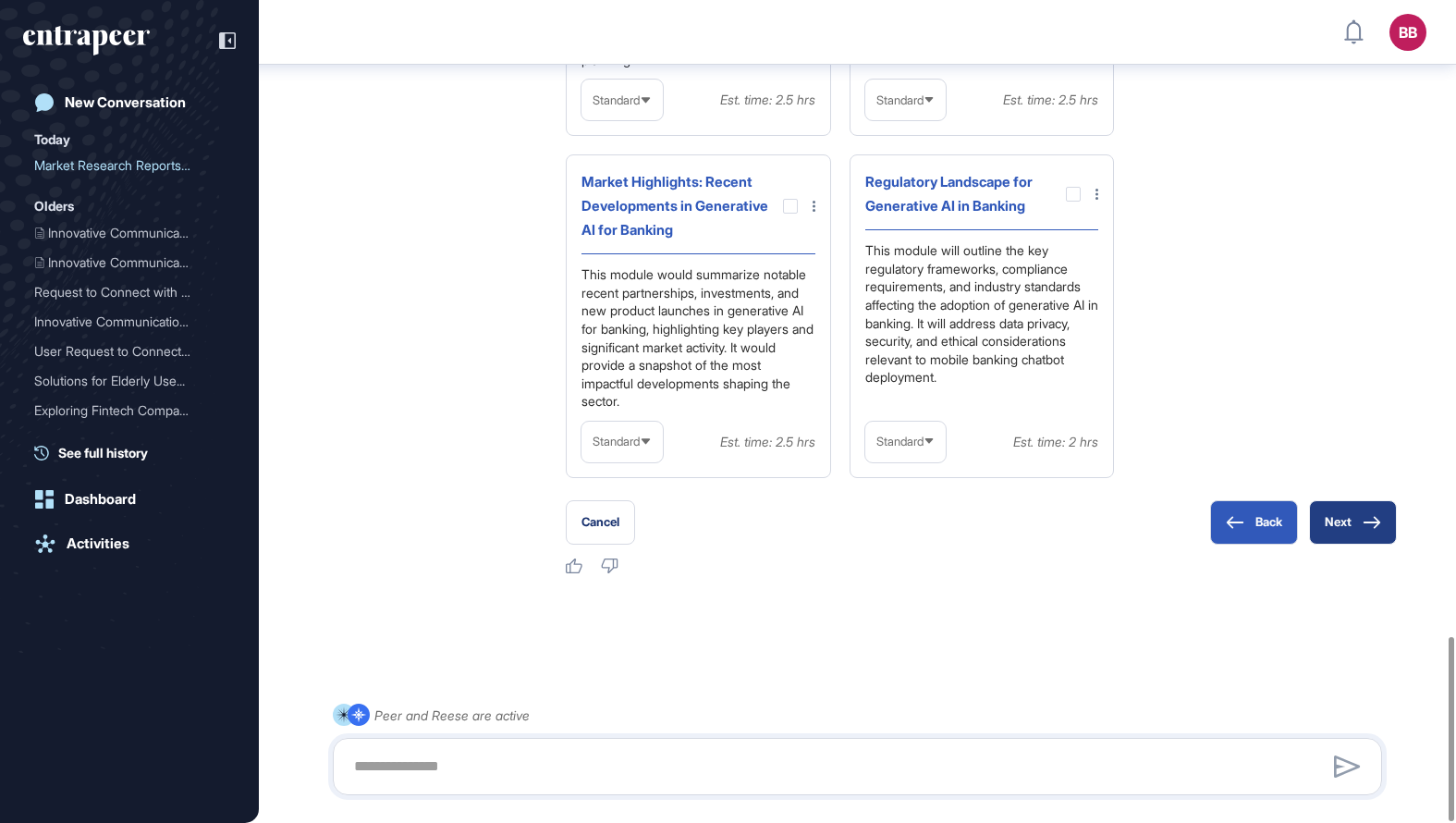 click on "Next" at bounding box center (1352, 522) 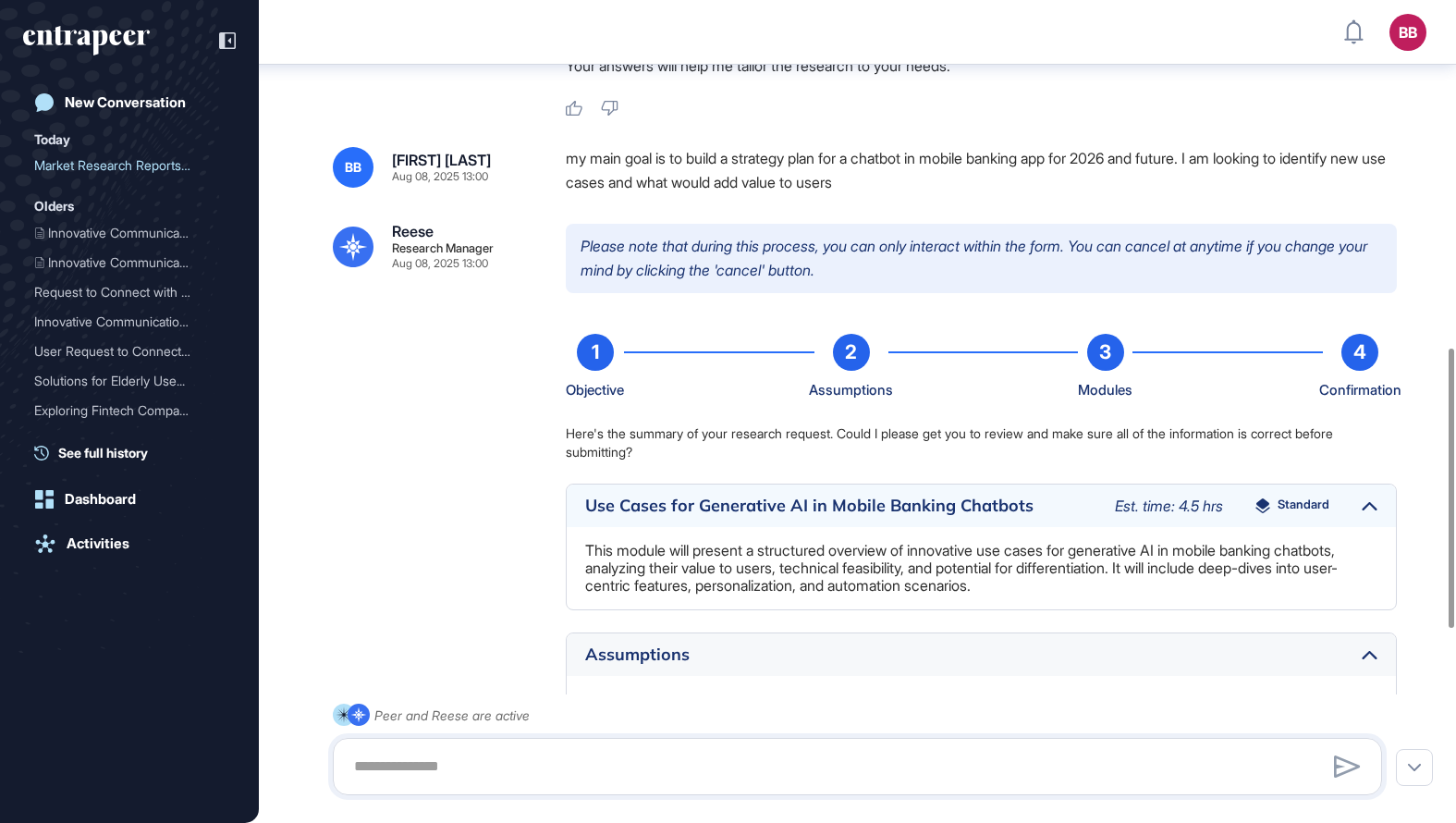 scroll, scrollTop: 1451, scrollLeft: 0, axis: vertical 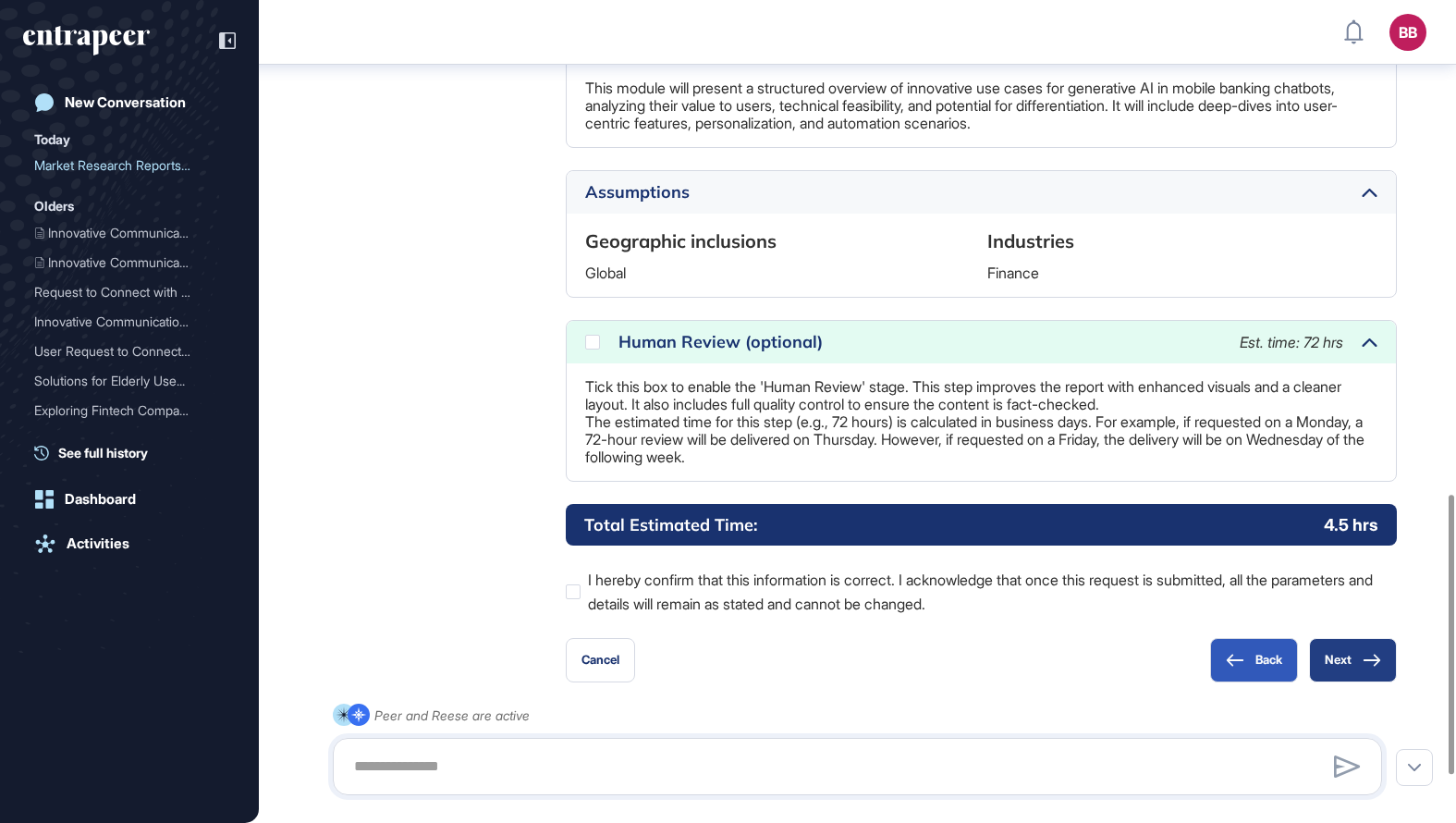 click 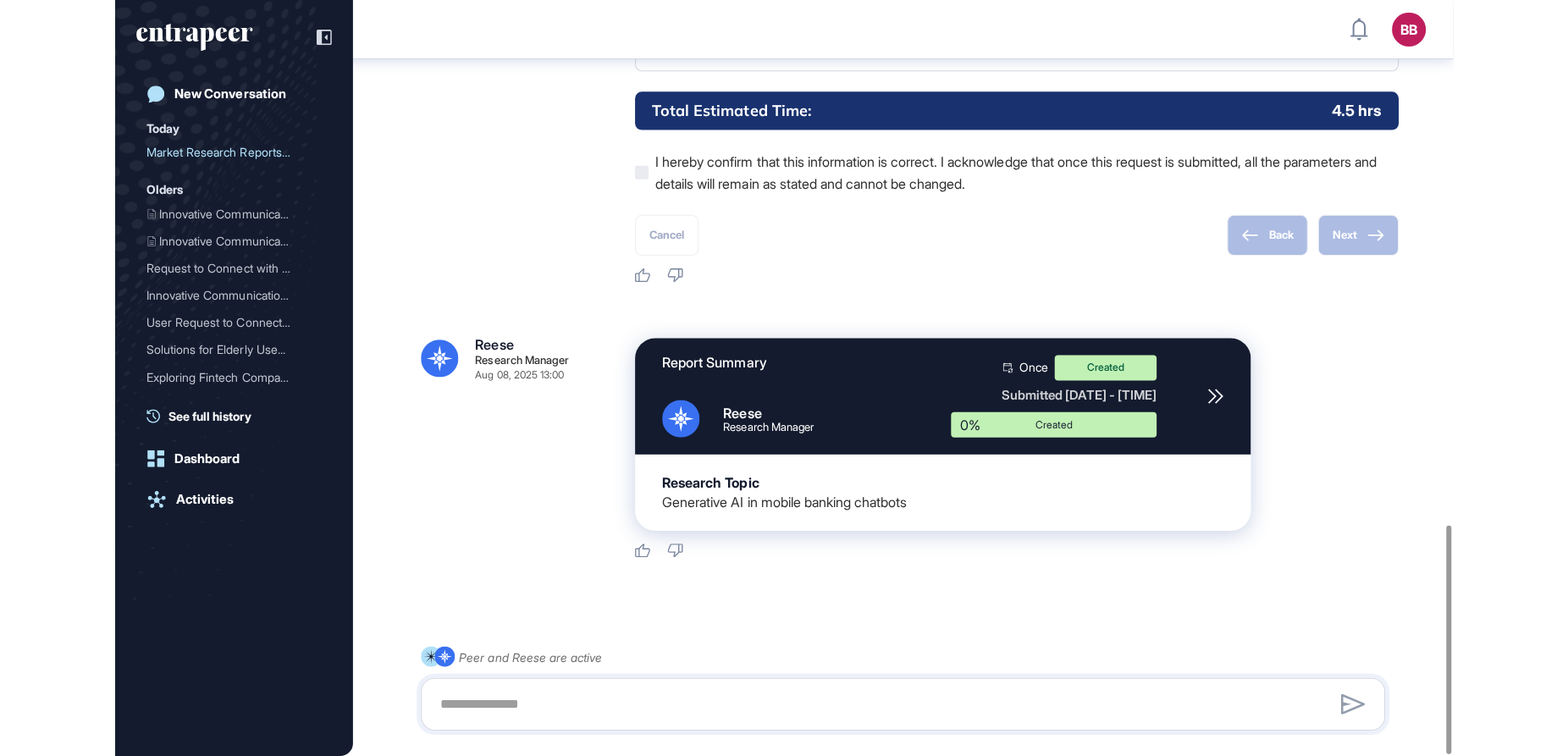 scroll, scrollTop: 1729, scrollLeft: 0, axis: vertical 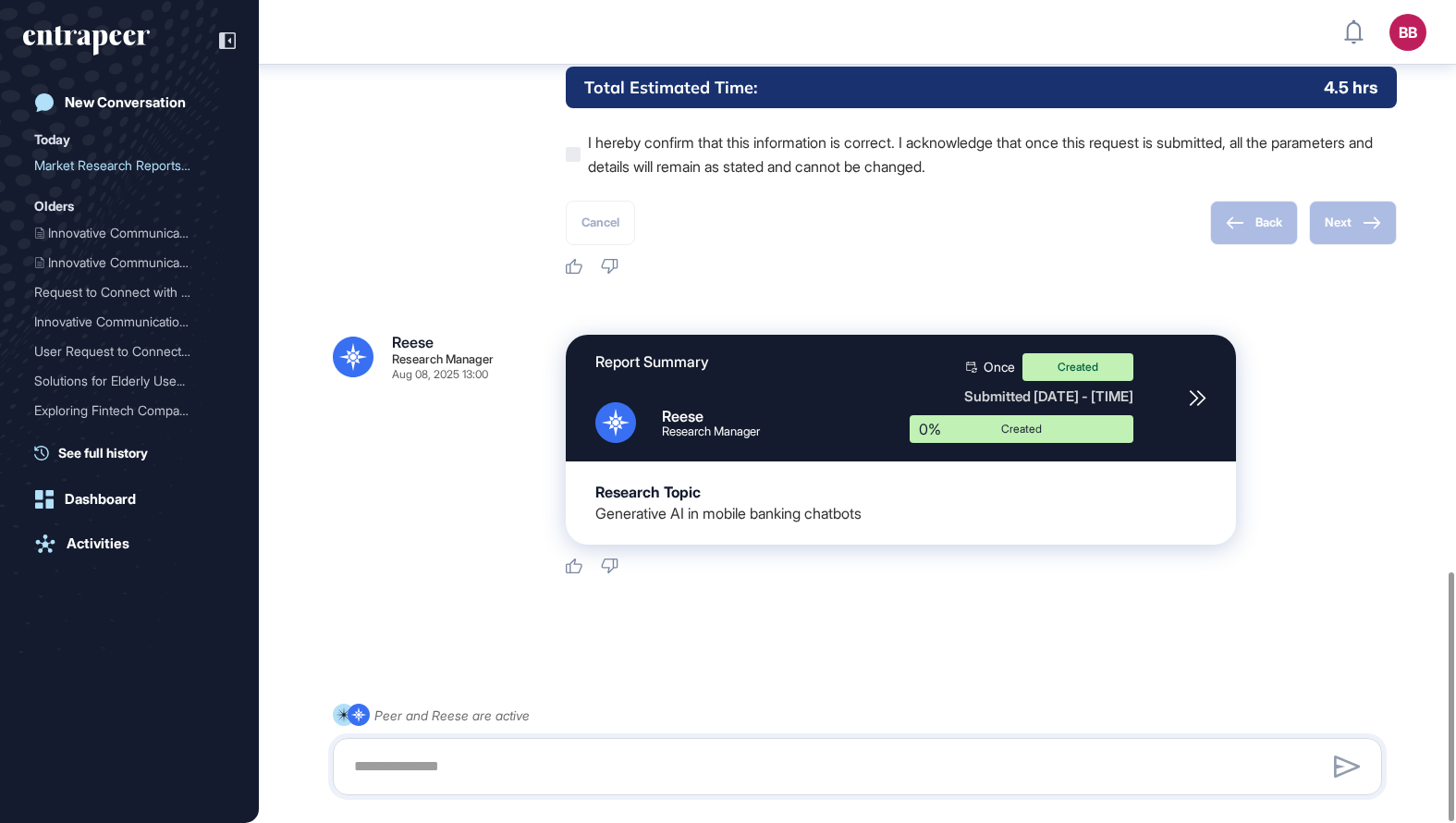 drag, startPoint x: 1070, startPoint y: 664, endPoint x: 1063, endPoint y: 630, distance: 34.71311 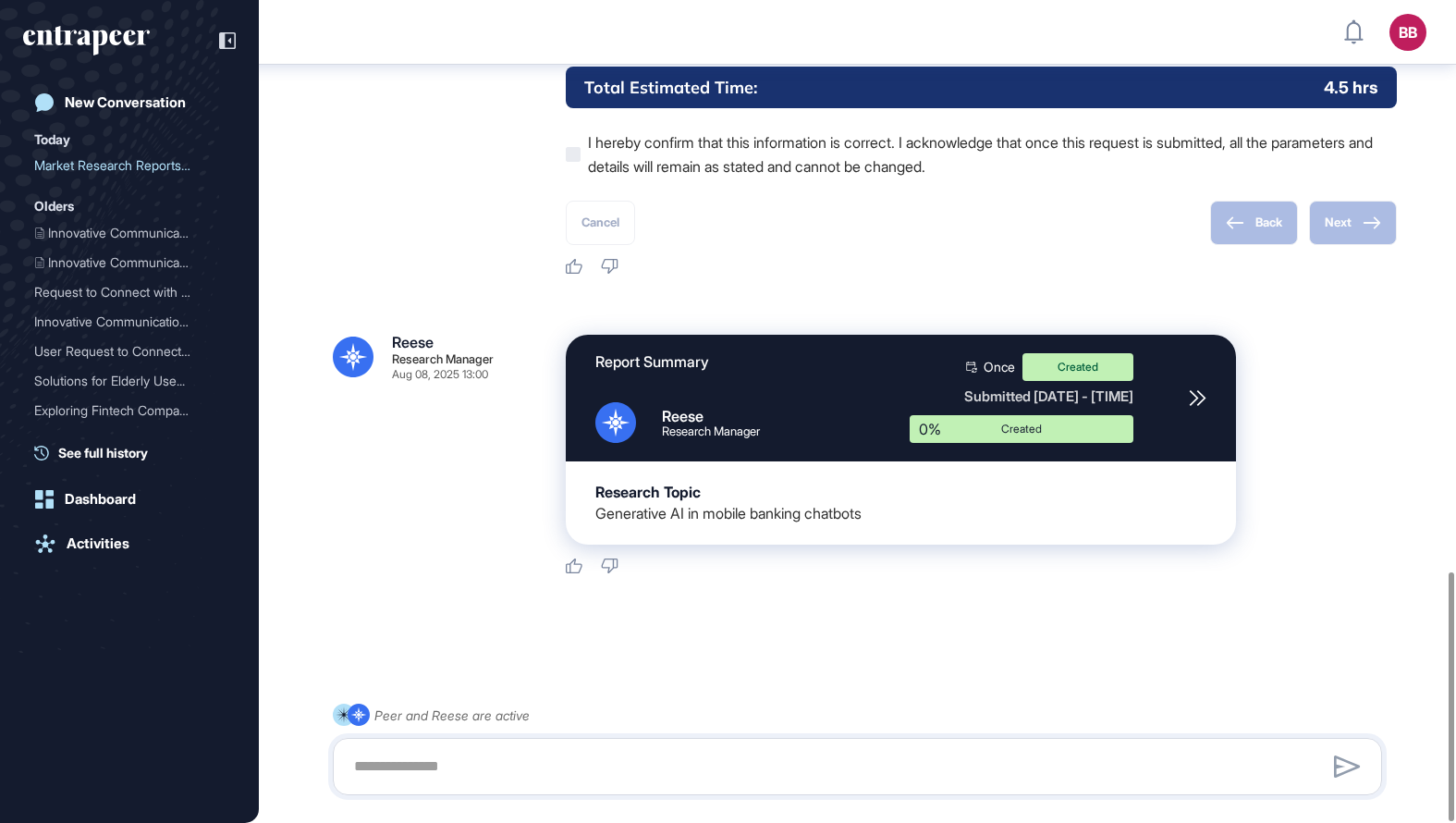 drag, startPoint x: 697, startPoint y: 486, endPoint x: 692, endPoint y: 505, distance: 19.646883 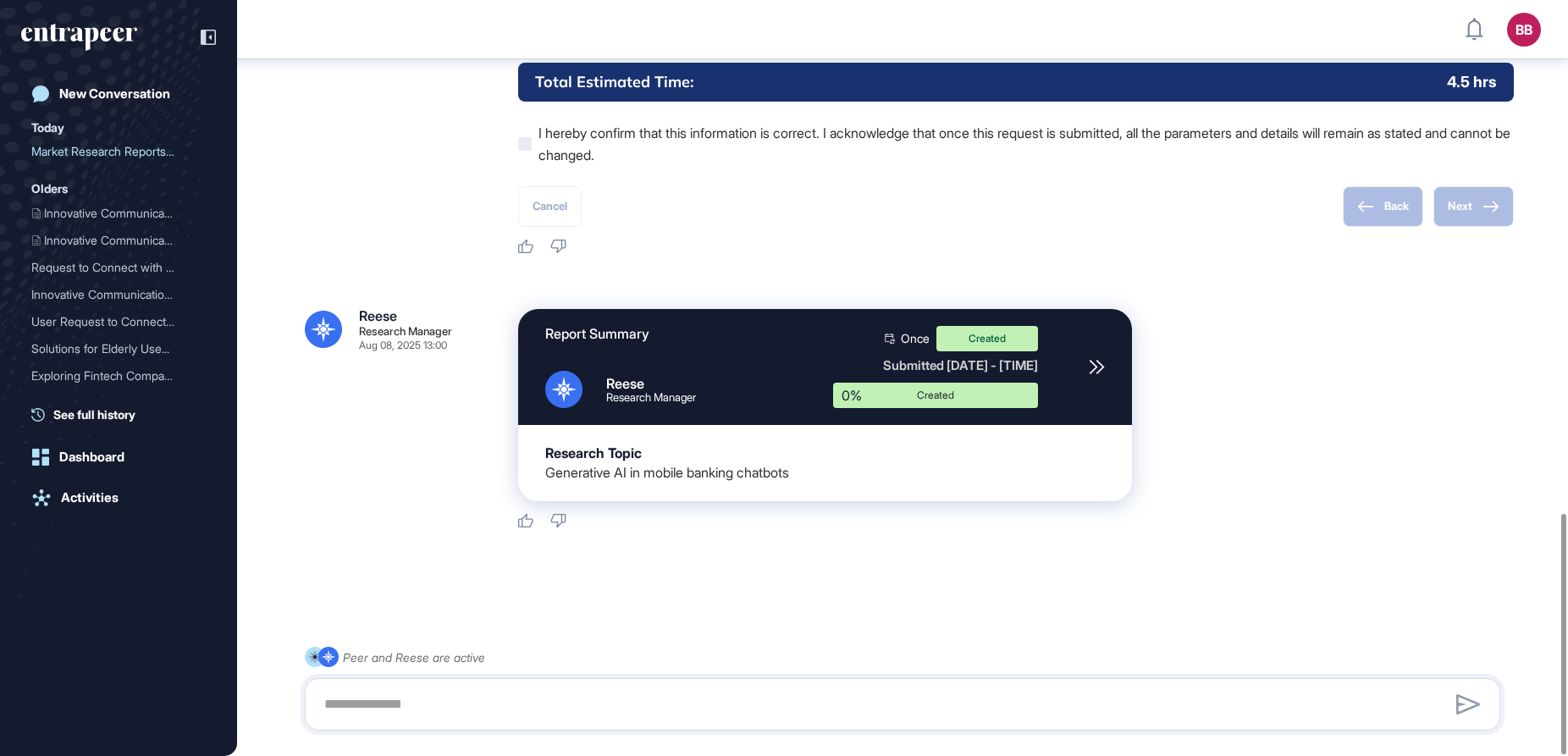 scroll, scrollTop: 1611, scrollLeft: 0, axis: vertical 